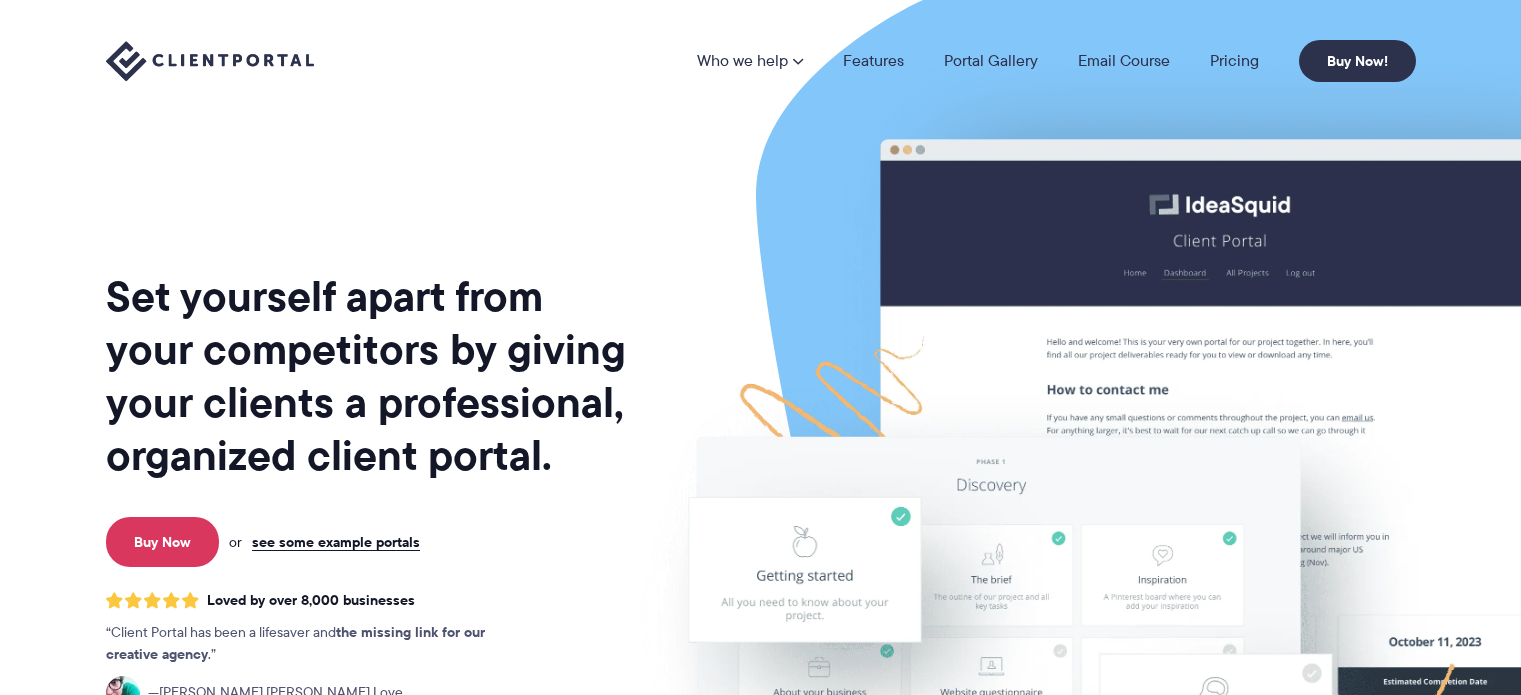 scroll, scrollTop: 0, scrollLeft: 0, axis: both 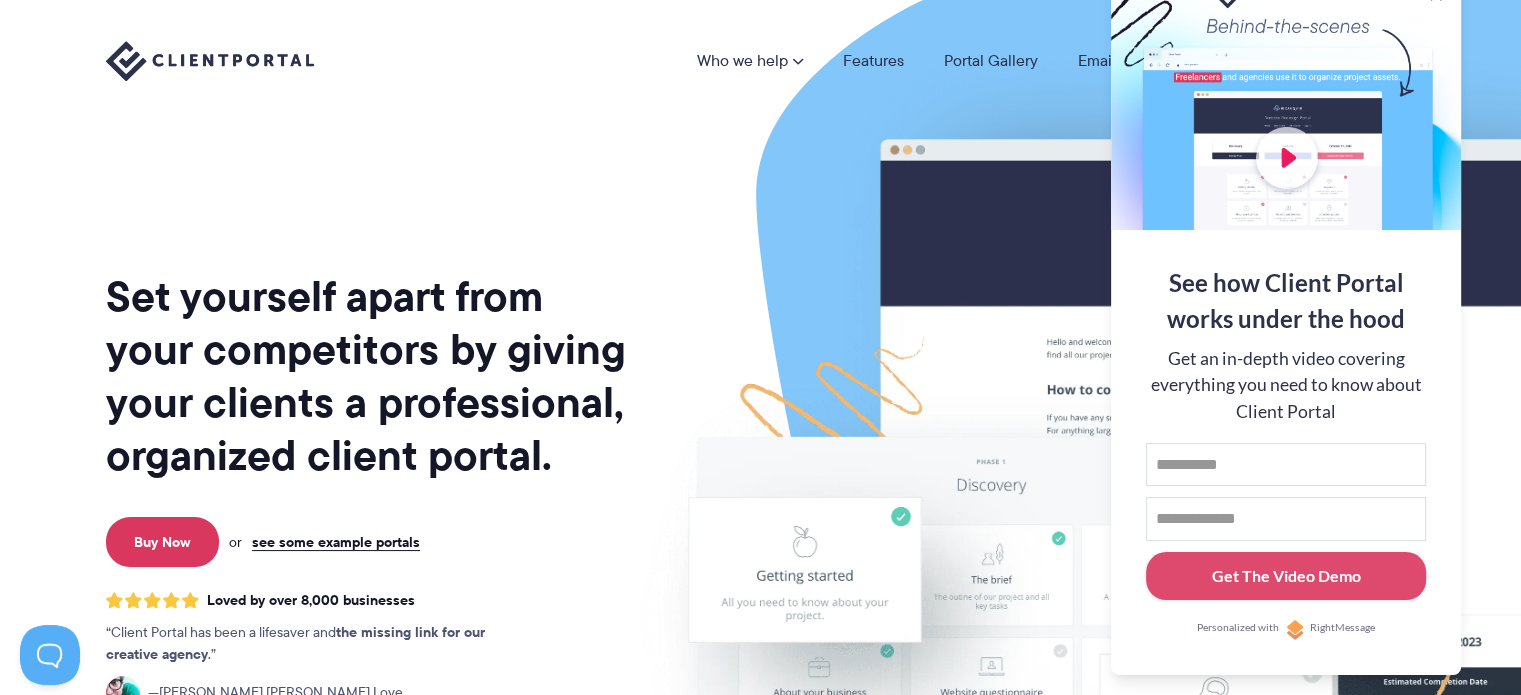 click at bounding box center (1164, 495) 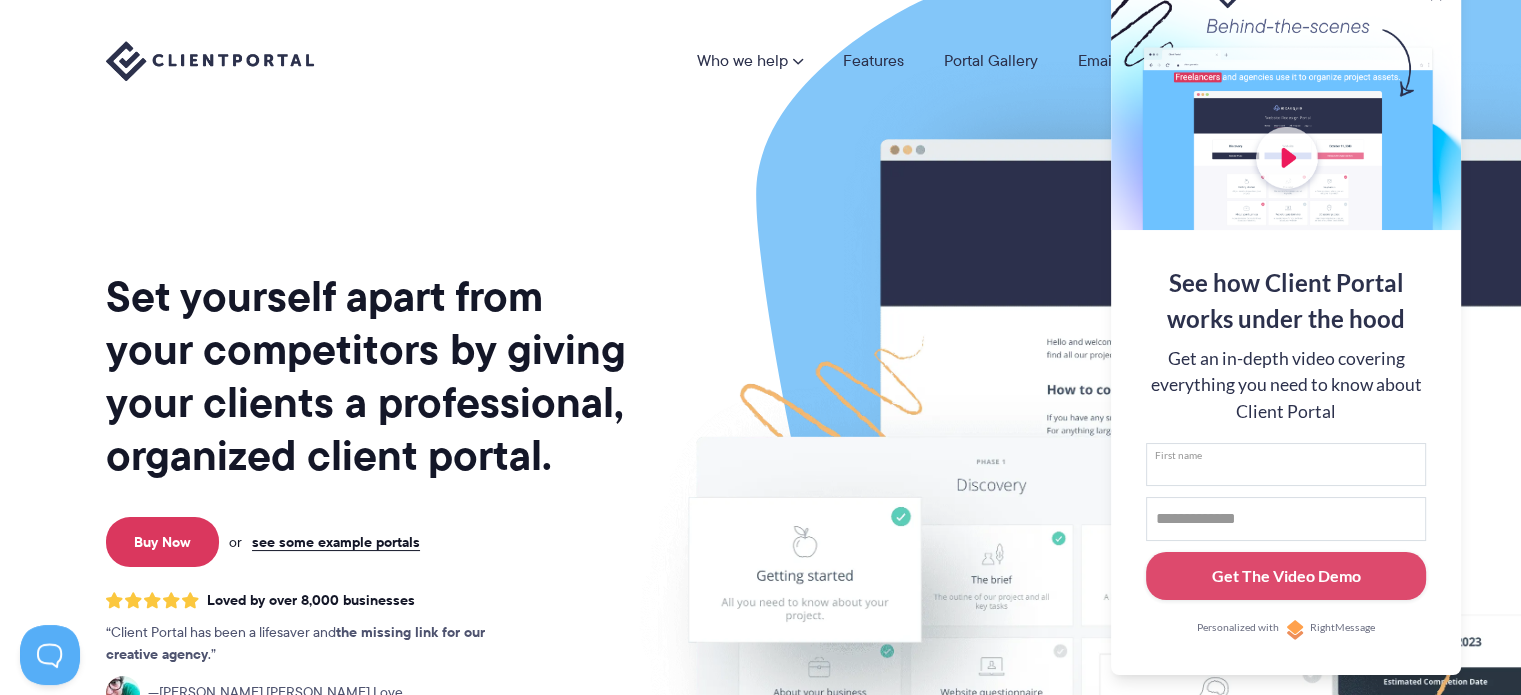 click on "First name" at bounding box center (1286, 465) 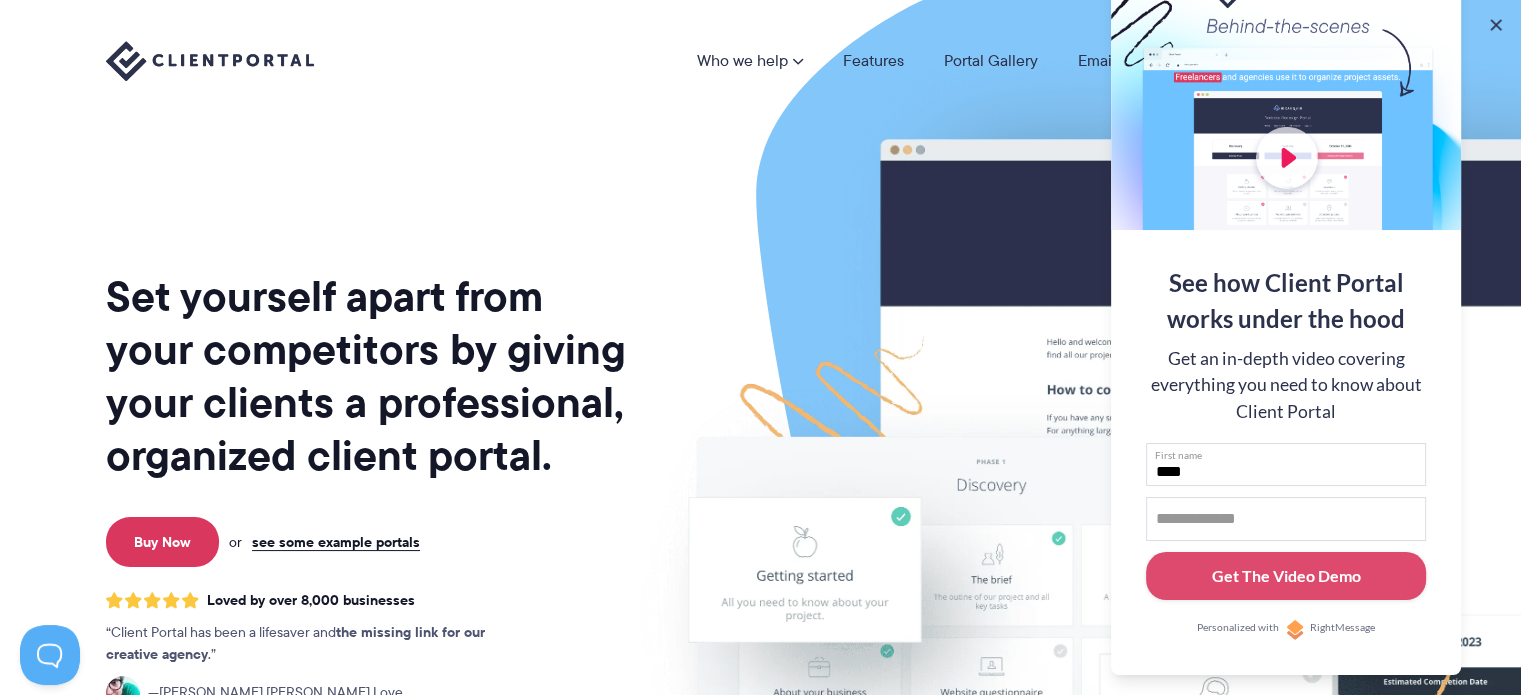 type on "****" 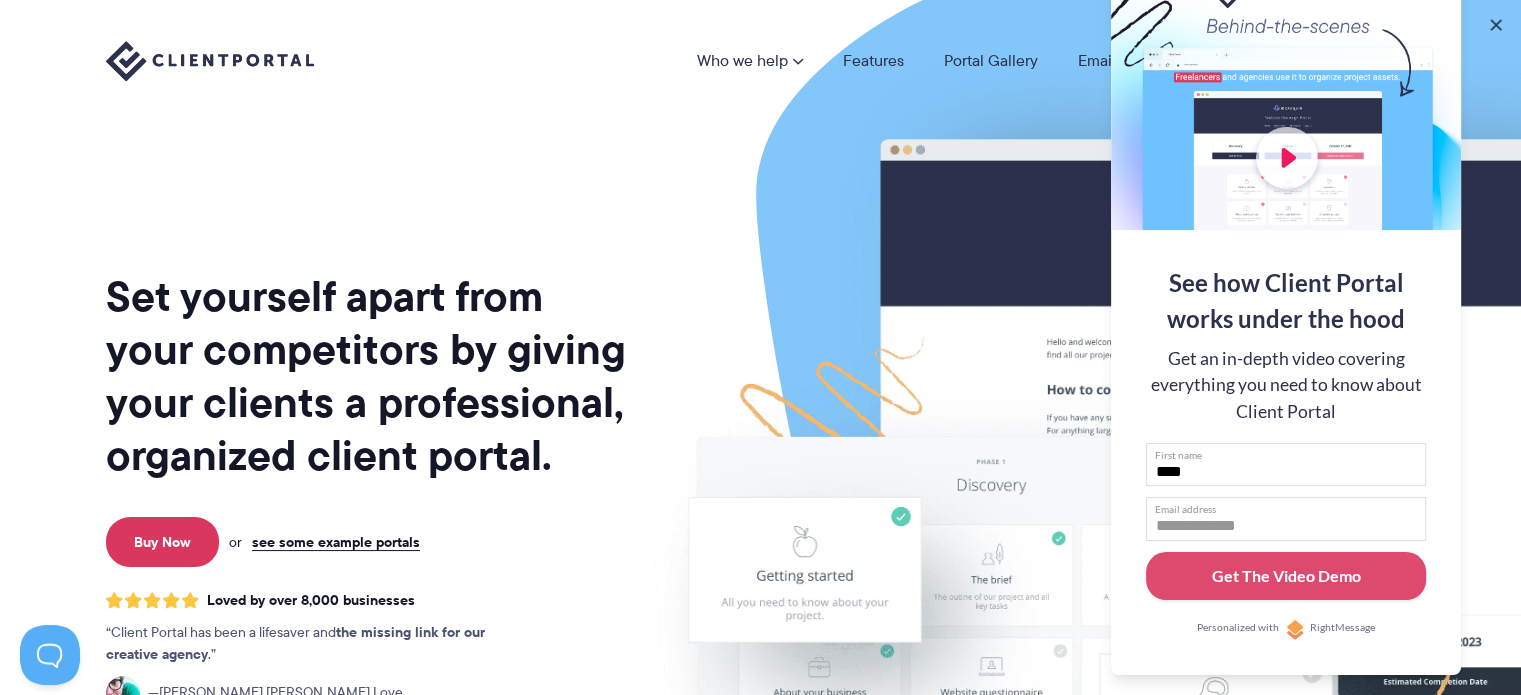 click on "Email address" at bounding box center (1286, 519) 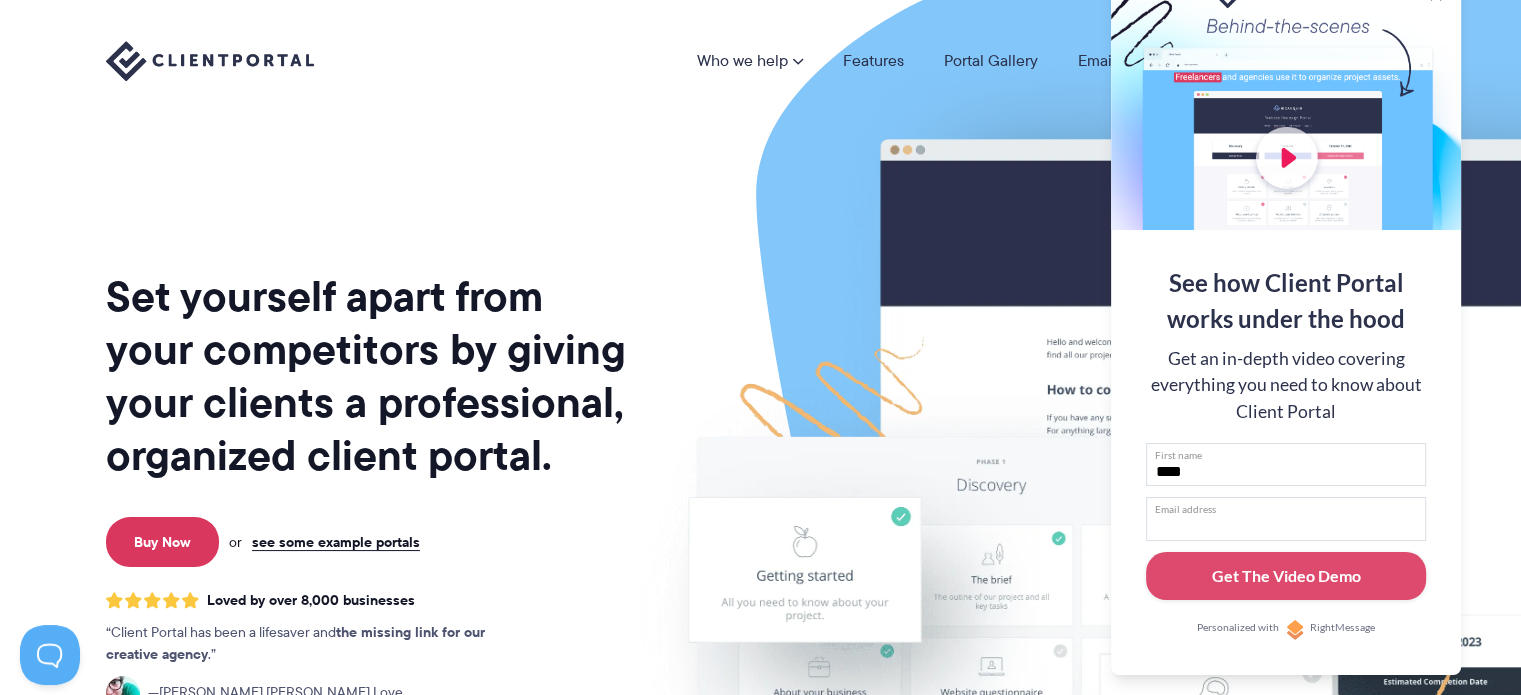 type on "**********" 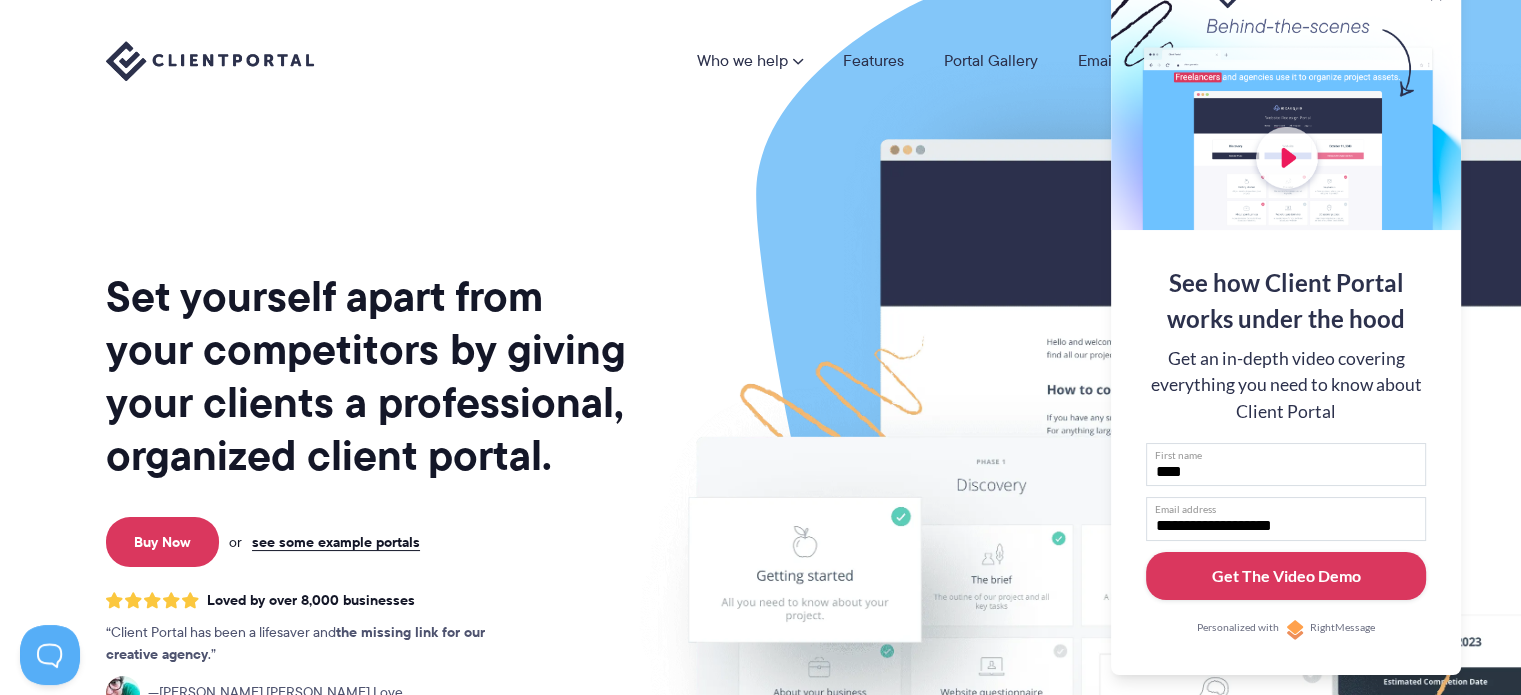 click on "Get The Video Demo" at bounding box center (1286, 576) 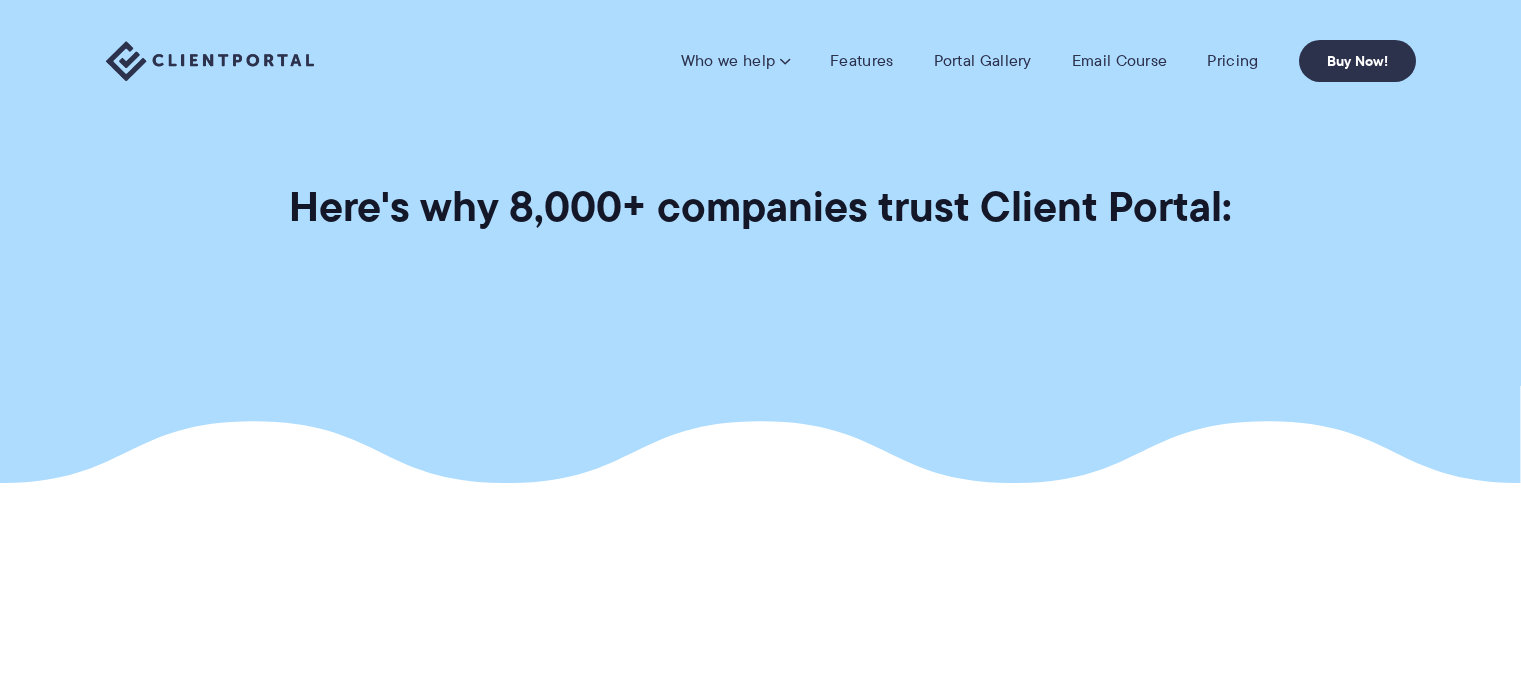 scroll, scrollTop: 0, scrollLeft: 0, axis: both 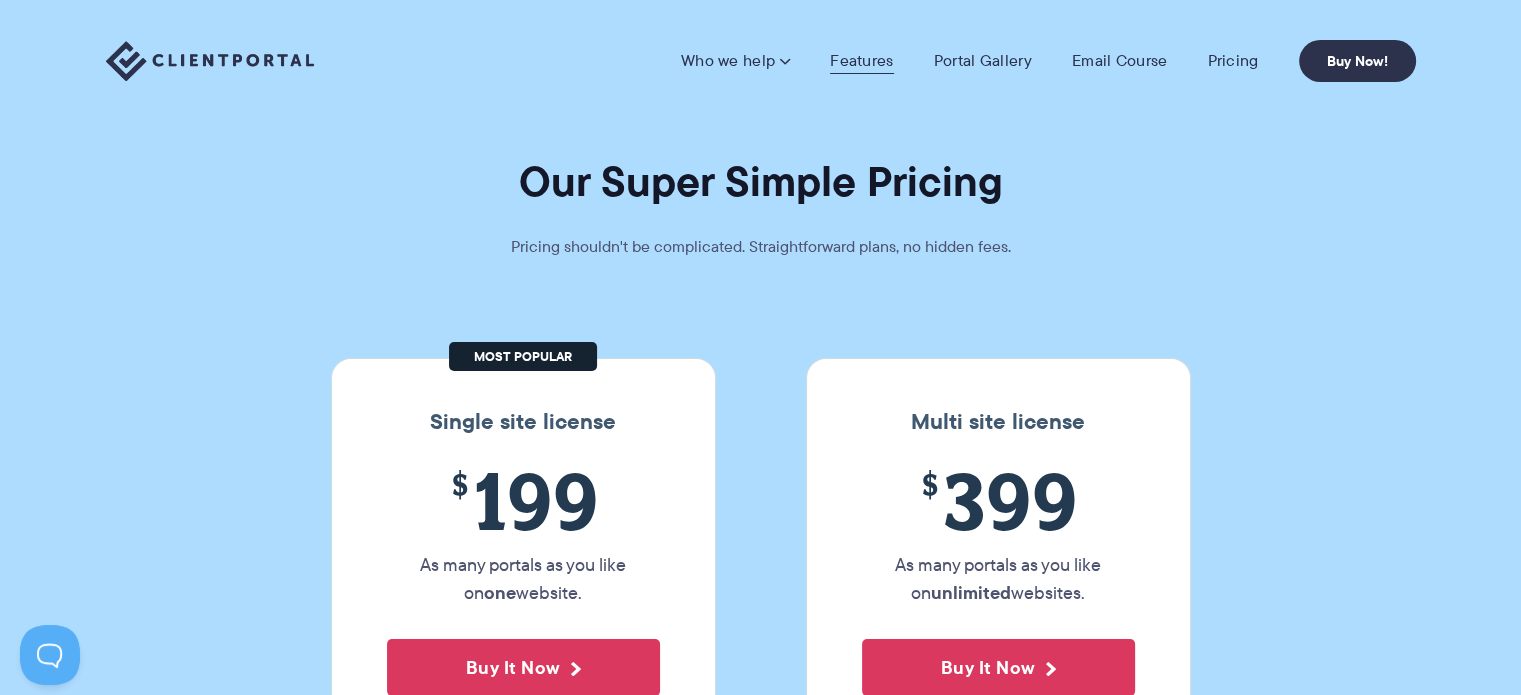 click on "Features" at bounding box center (861, 61) 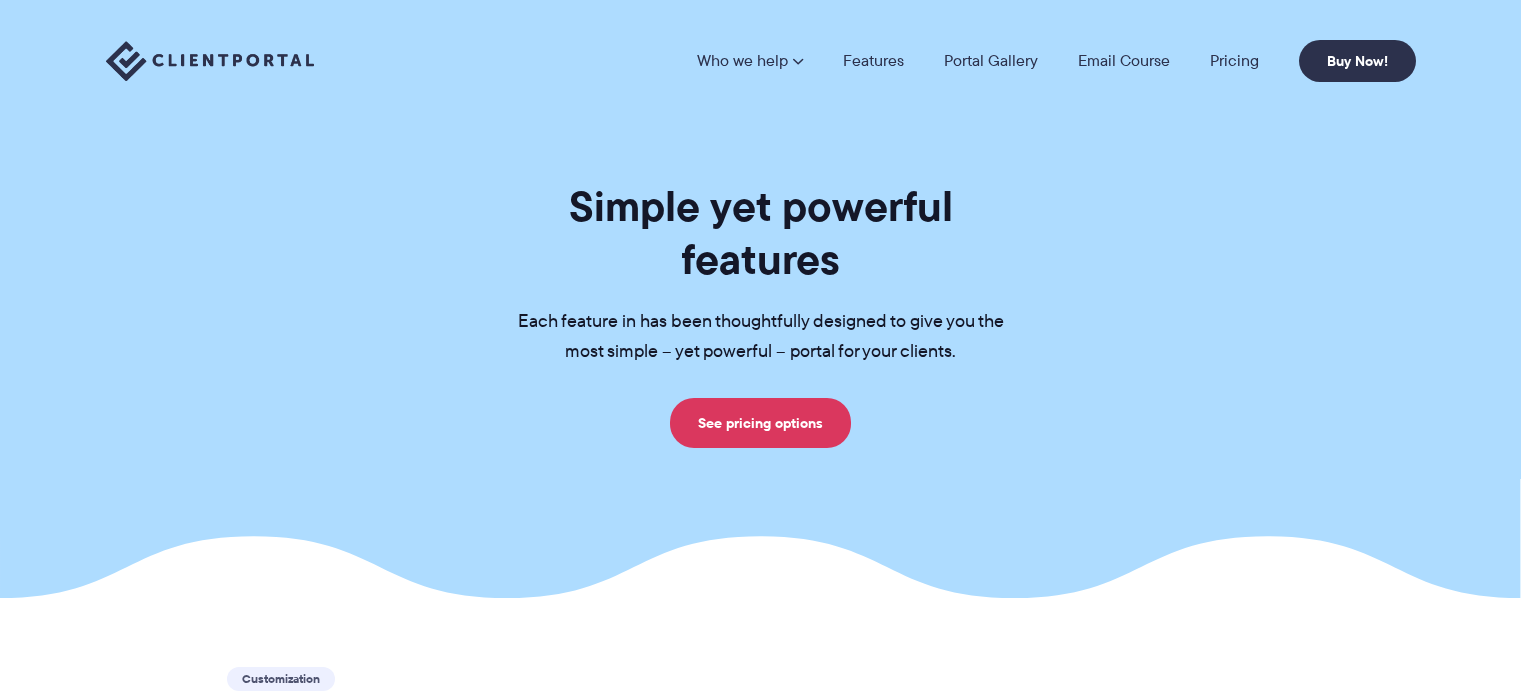 scroll, scrollTop: 0, scrollLeft: 0, axis: both 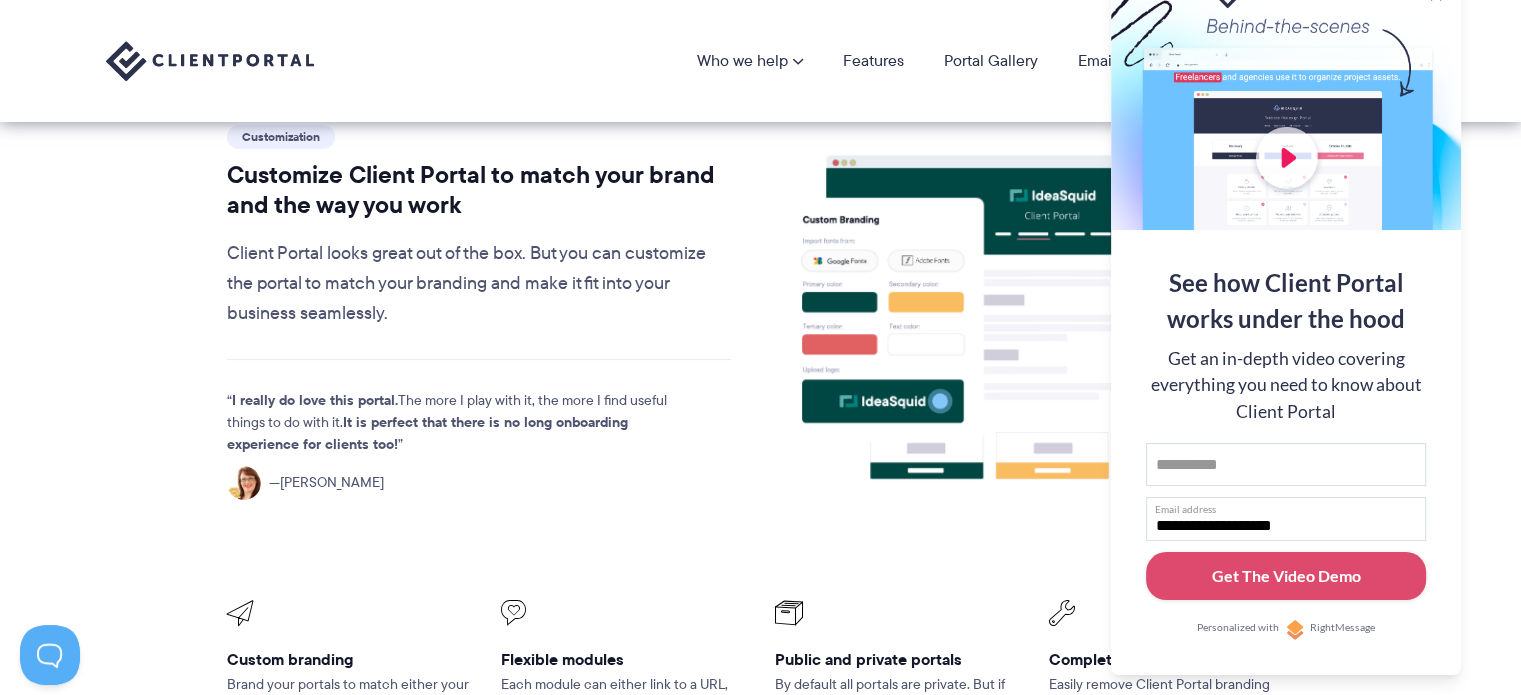 click on "Customization   Customize Client Portal to match your brand and the way you work   Client Portal looks great out of the box. But you can customize the portal to match your branding and make it fit into your business seamlessly.           I really do love this portal.  The more I play with it, the more I find useful things to do with it.  It is perfect that there is no long onboarding experience for clients too!               Gayle H.                   Custom branding   Brand your portals to match either your or your clients’ websites. Change colours and fonts easily.             Flexible modules   Each module can either link to a URL, open a content page, host files, or allow clients to upload files.             Public and private portals   By default all portals are private. But if you want some that can be accessed by anyone, easily create a public portal.             Completely whitelabel             See pricing options" at bounding box center [760, 486] 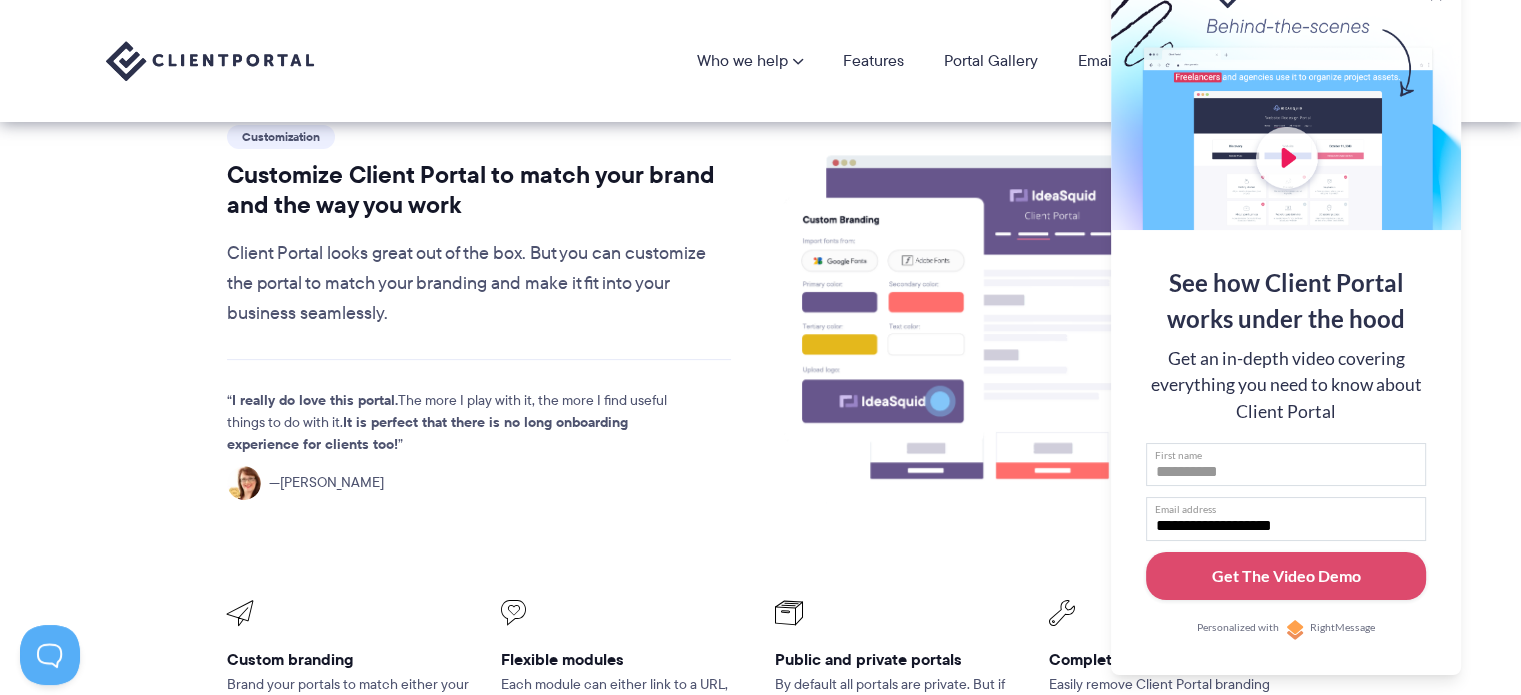 click on "First name" at bounding box center (1286, 465) 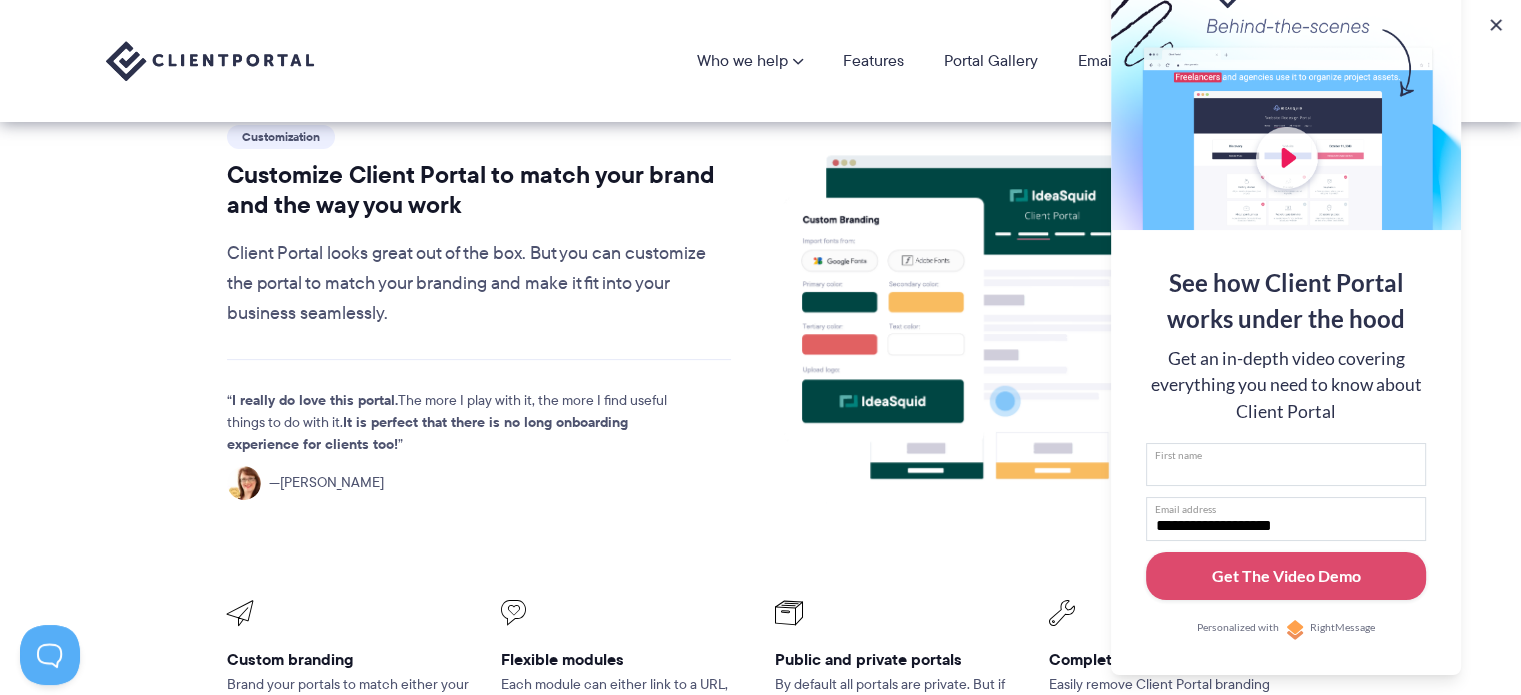 type on "****" 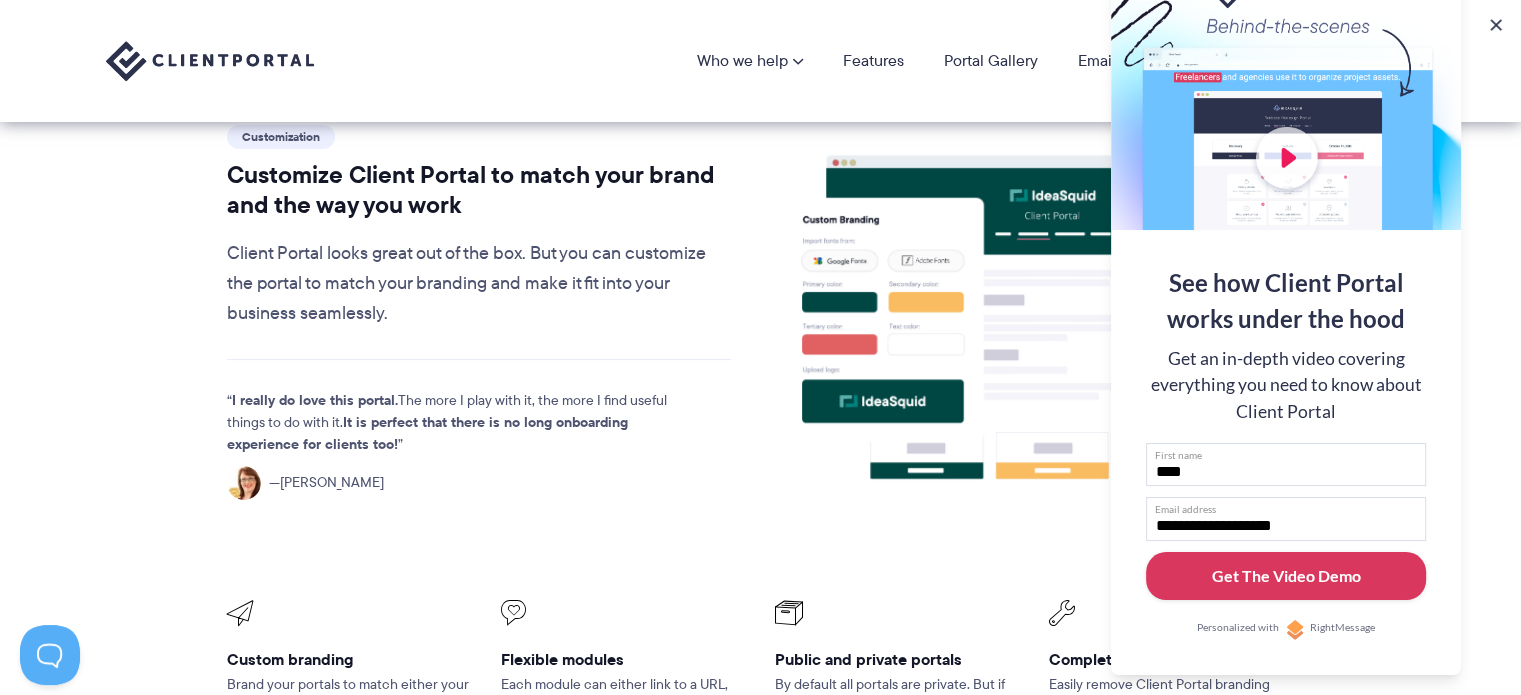 click on "Get The Video Demo" at bounding box center [1286, 576] 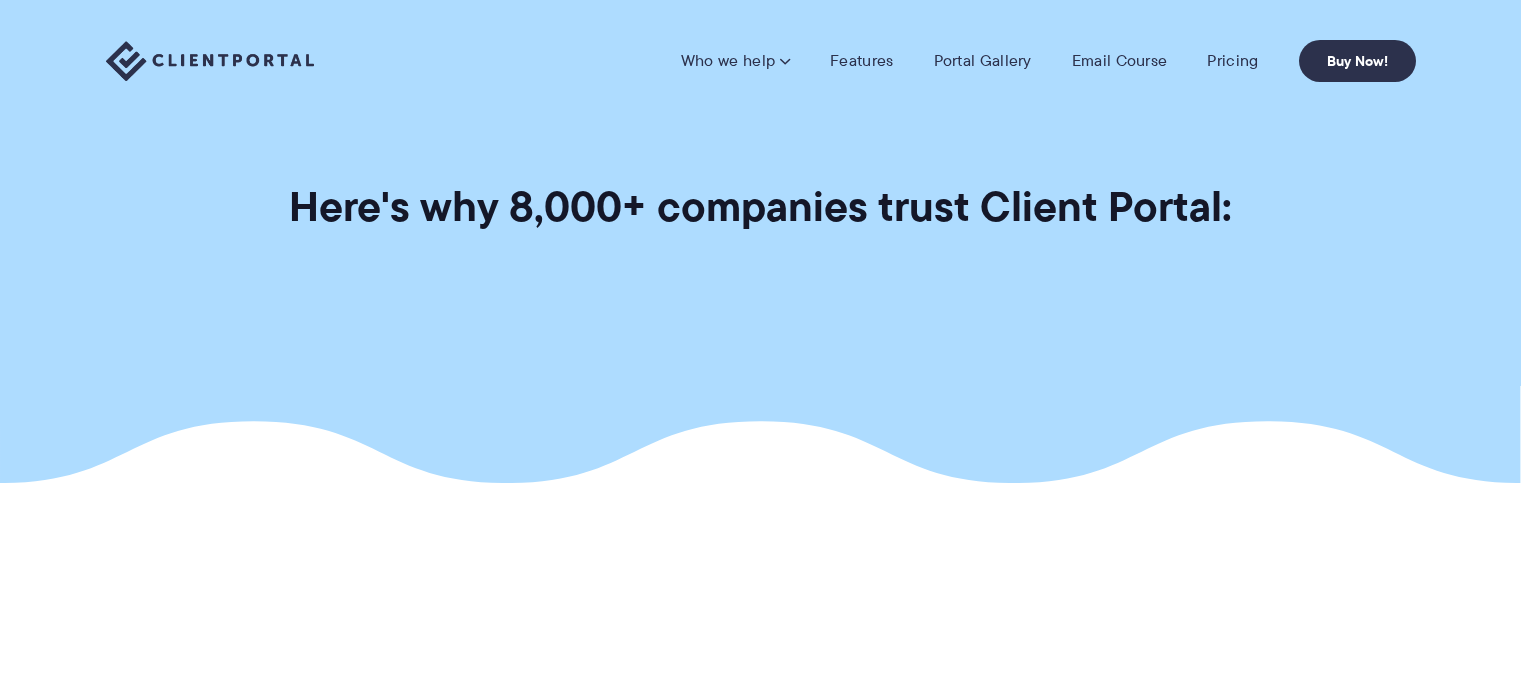 scroll, scrollTop: 0, scrollLeft: 0, axis: both 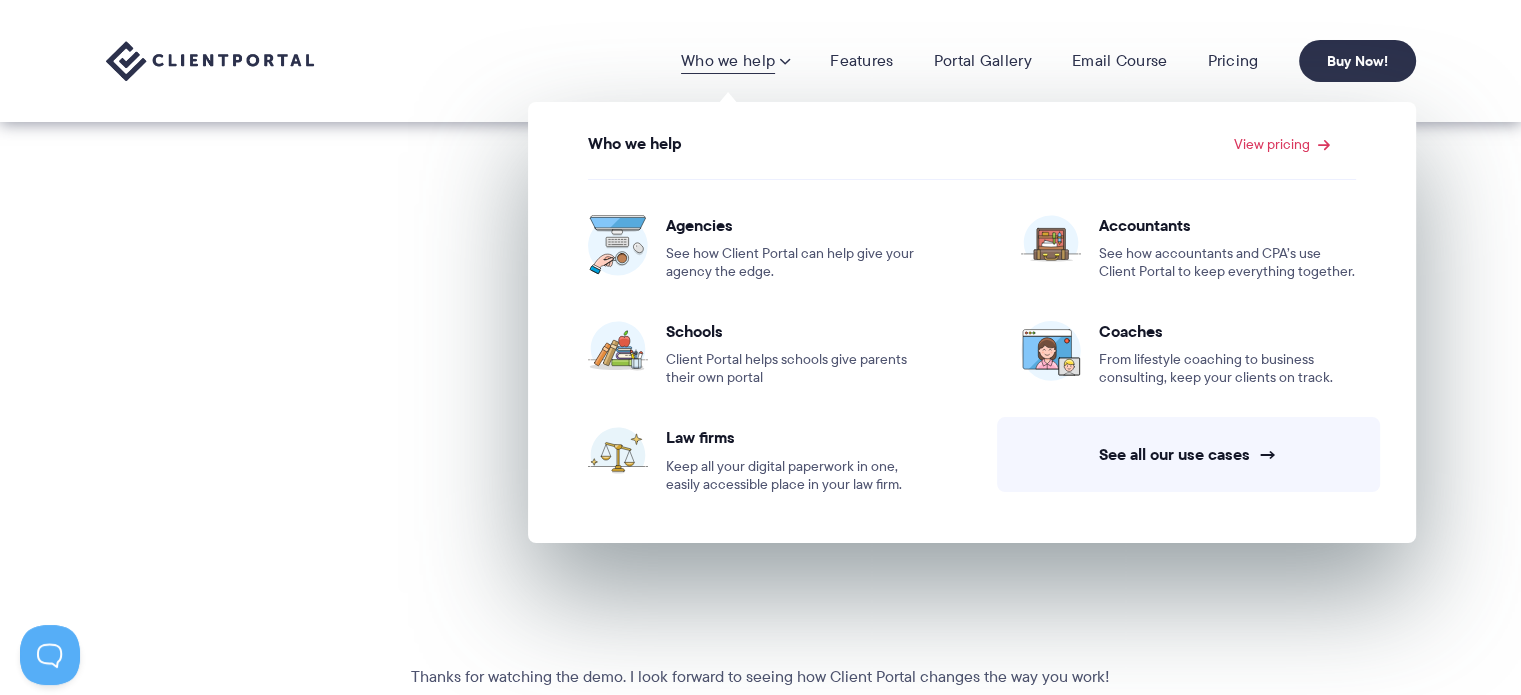 click on "Thanks for watching the demo. I look forward to seeing how Client Portal changes the way you work!       –[PERSON_NAME] [PERSON_NAME], Founder of Client Portal" at bounding box center (760, 374) 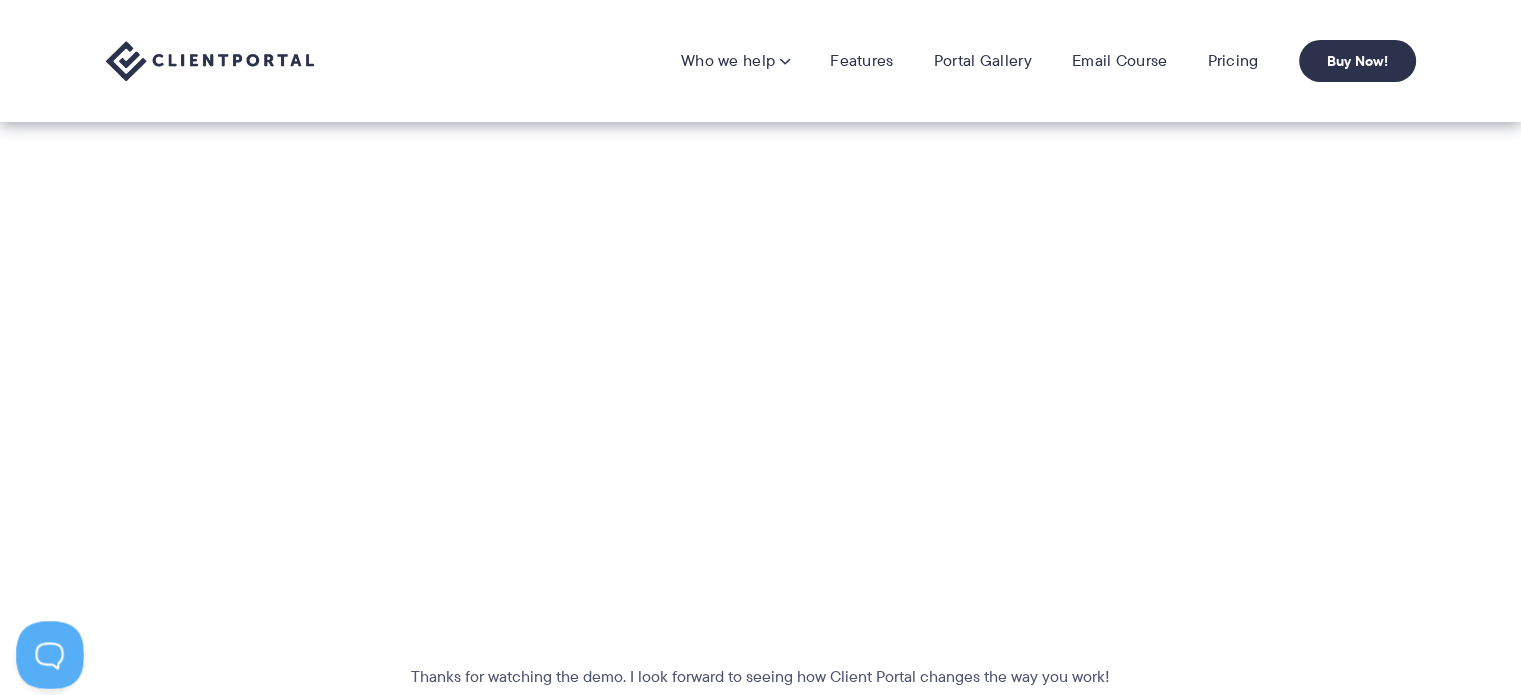 click at bounding box center [46, 651] 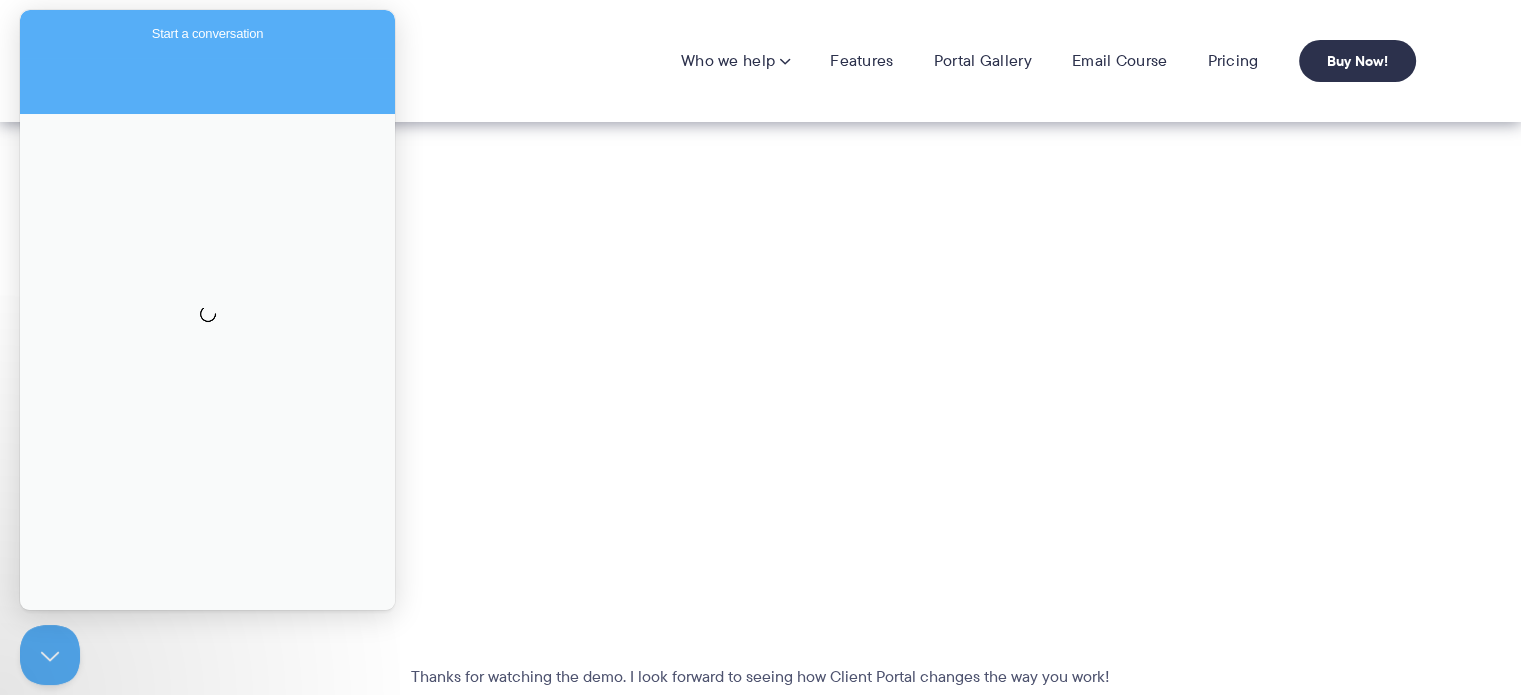 scroll, scrollTop: 0, scrollLeft: 0, axis: both 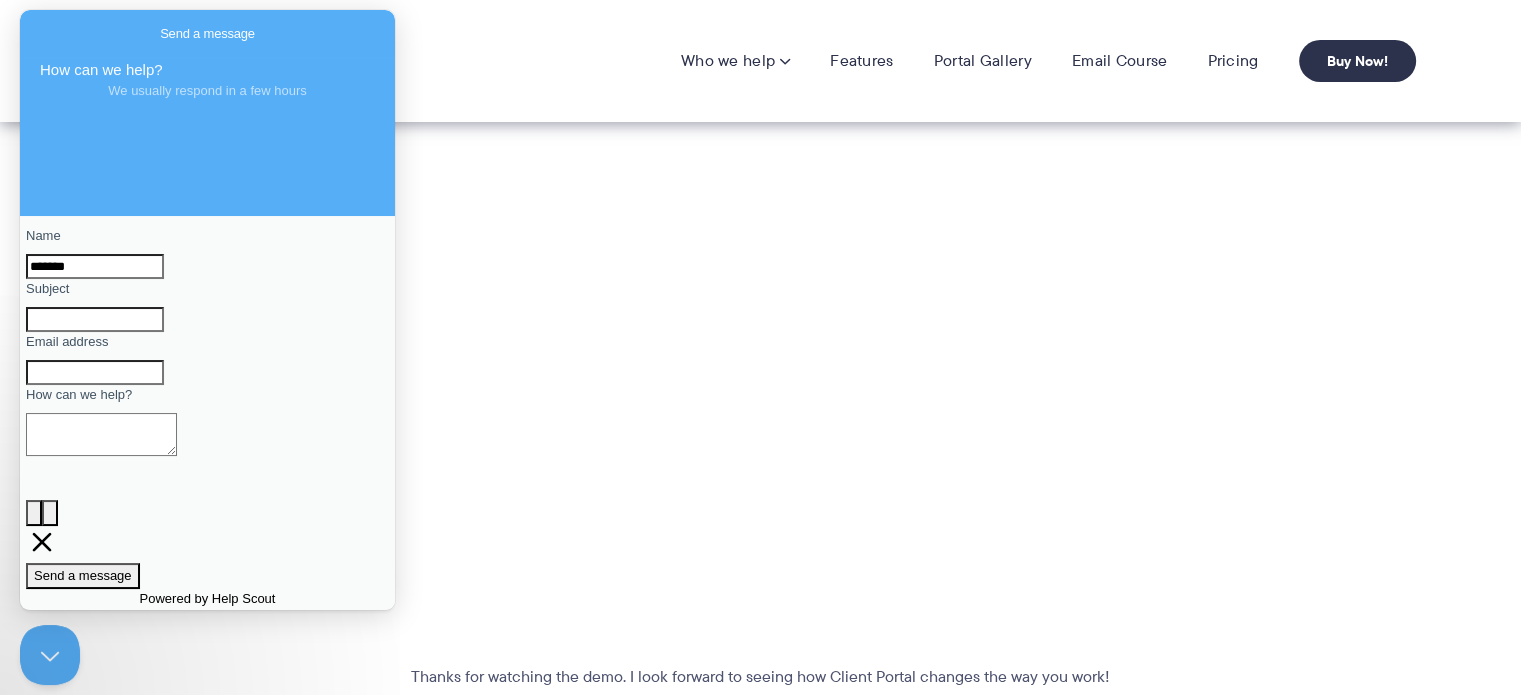 click on "*******" at bounding box center [95, 267] 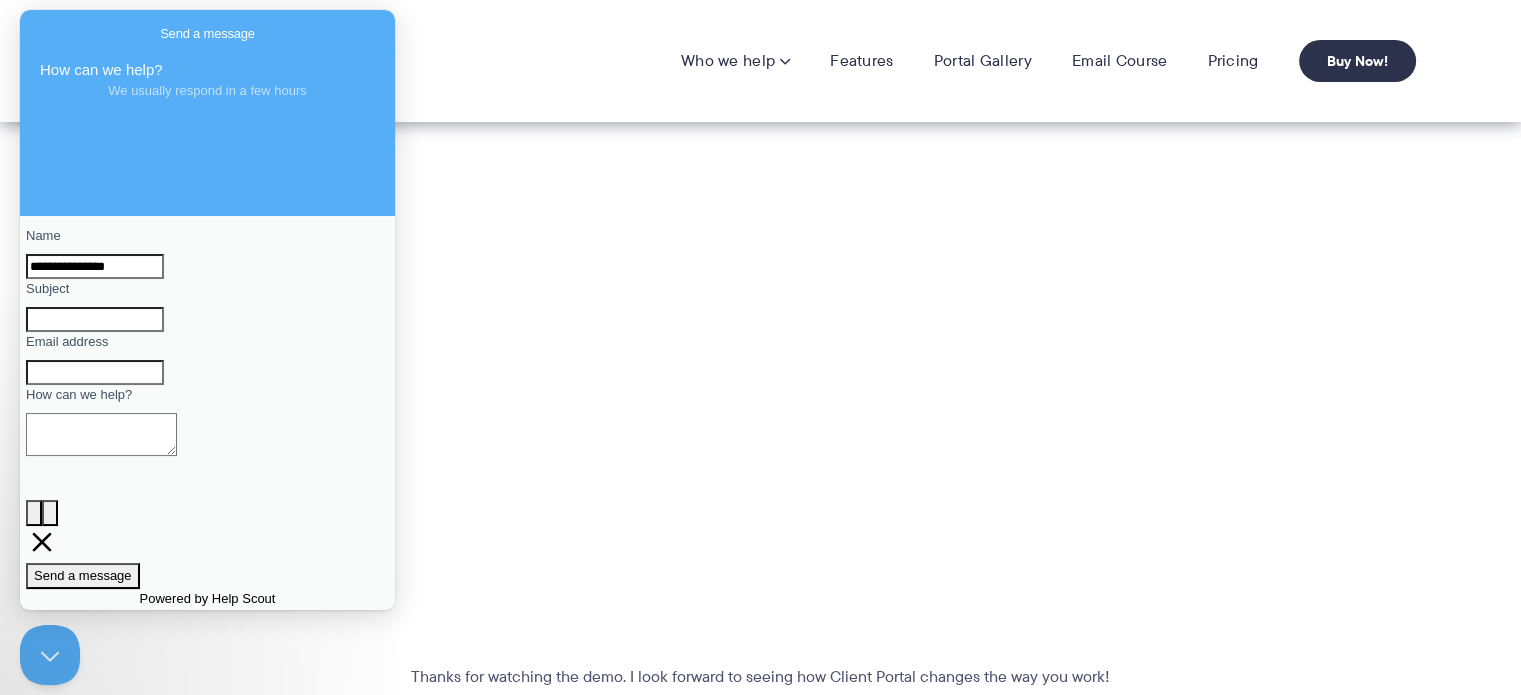 click on "Subject" at bounding box center (95, 320) 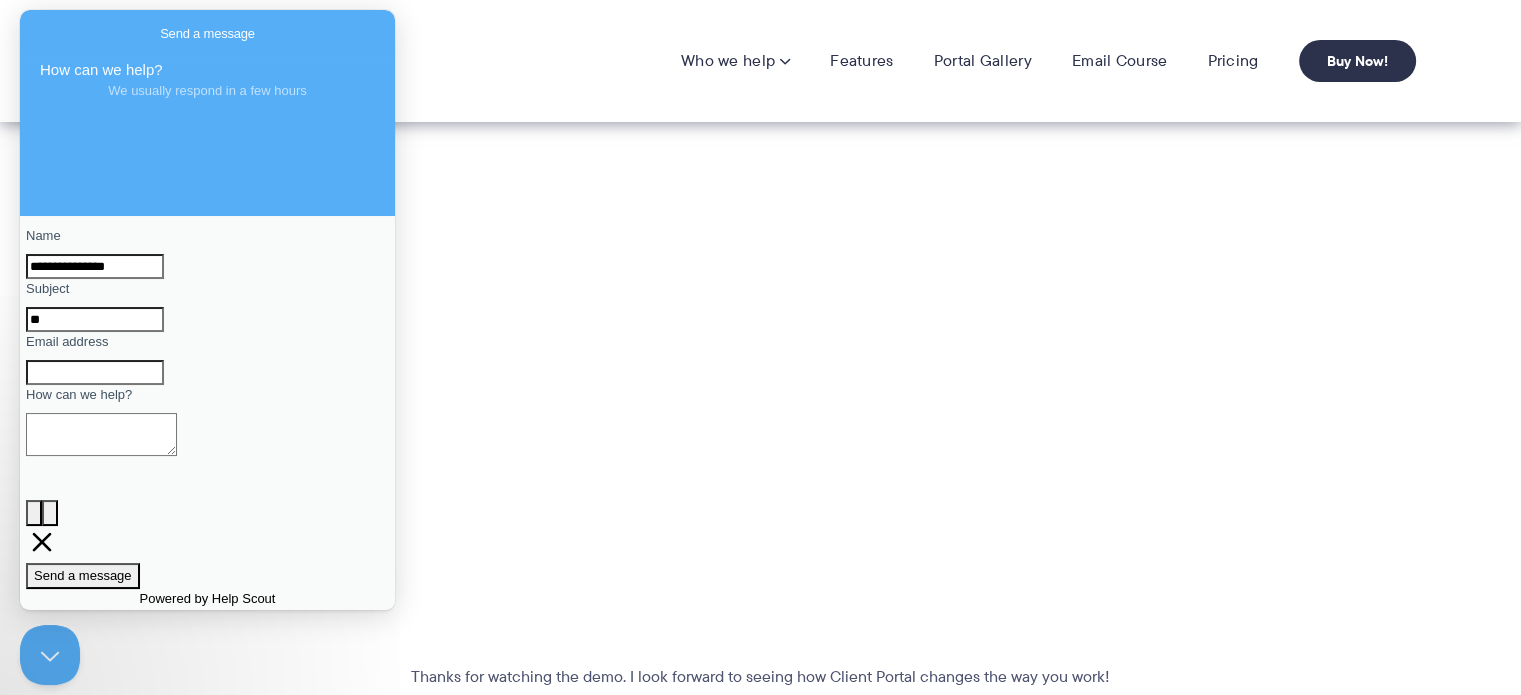 type on "*" 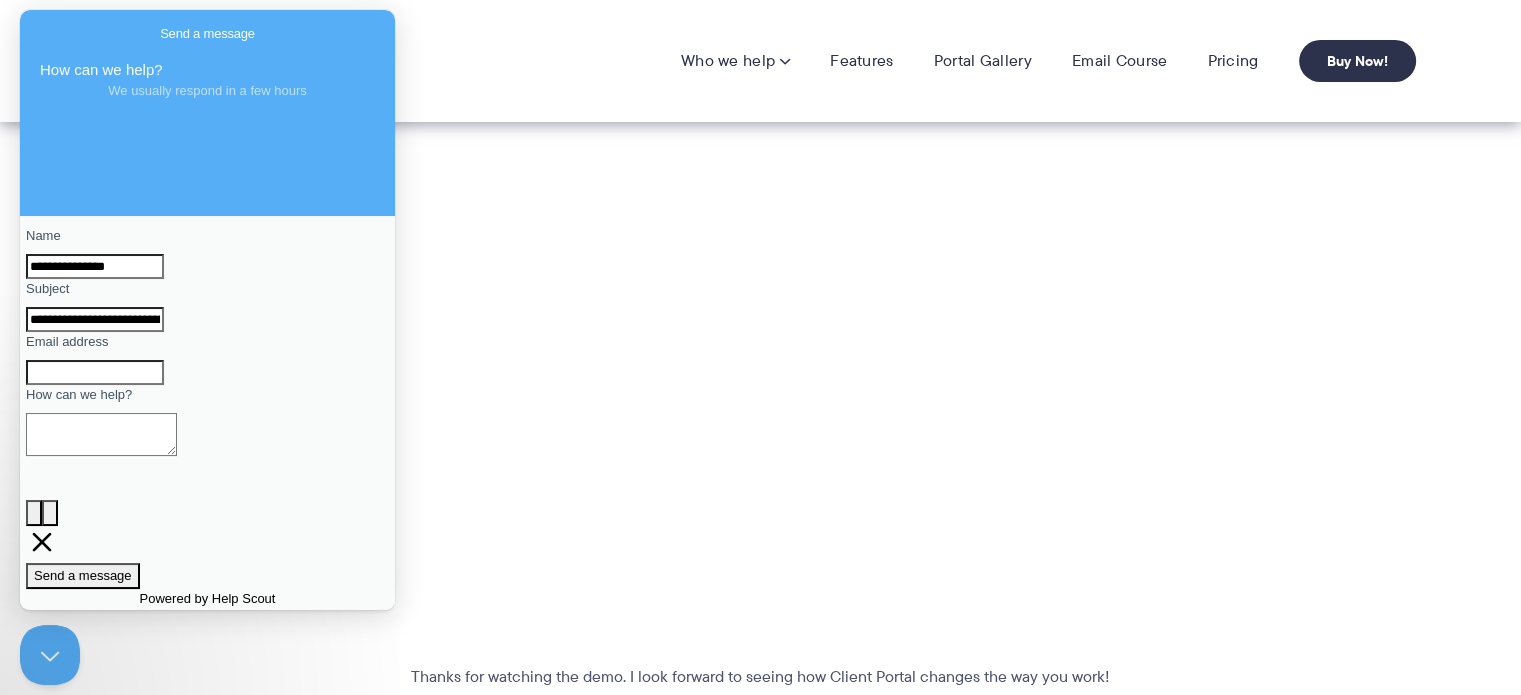 type on "**********" 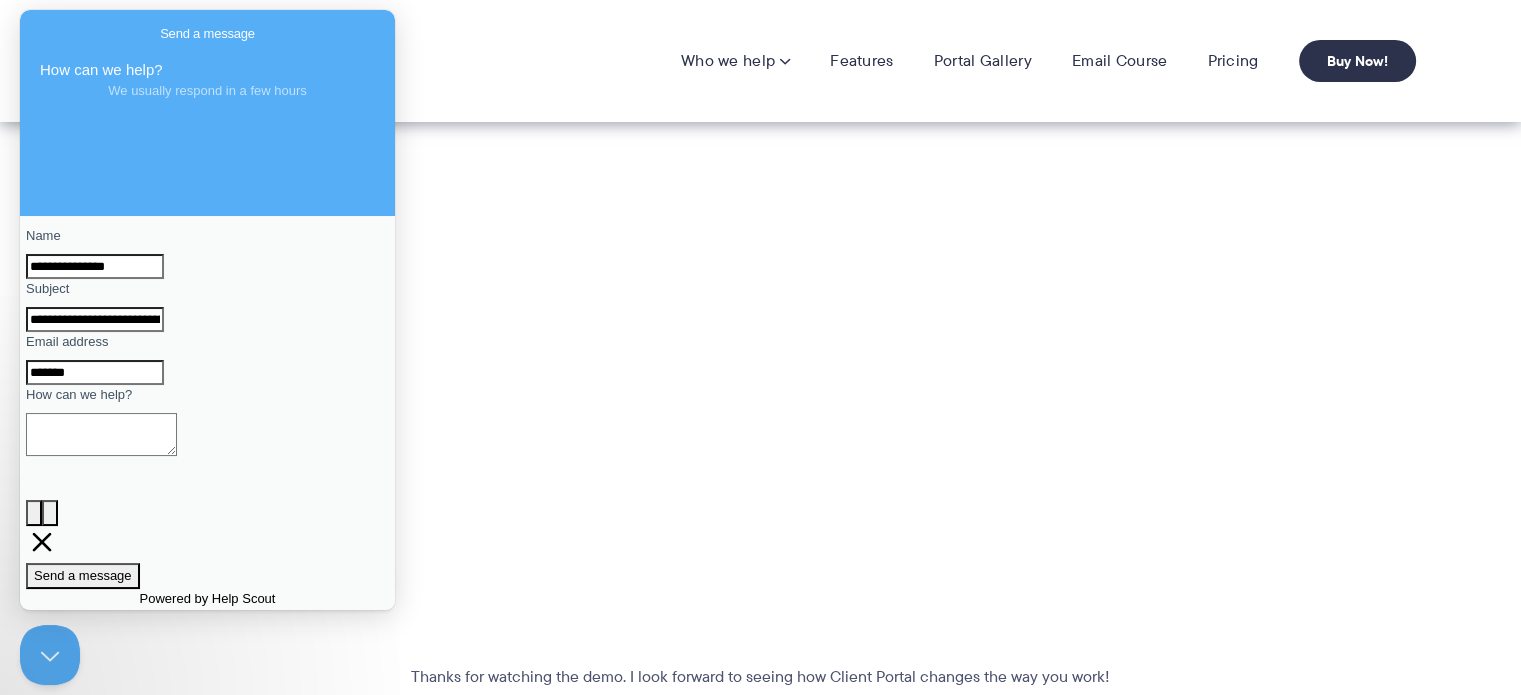 type on "**********" 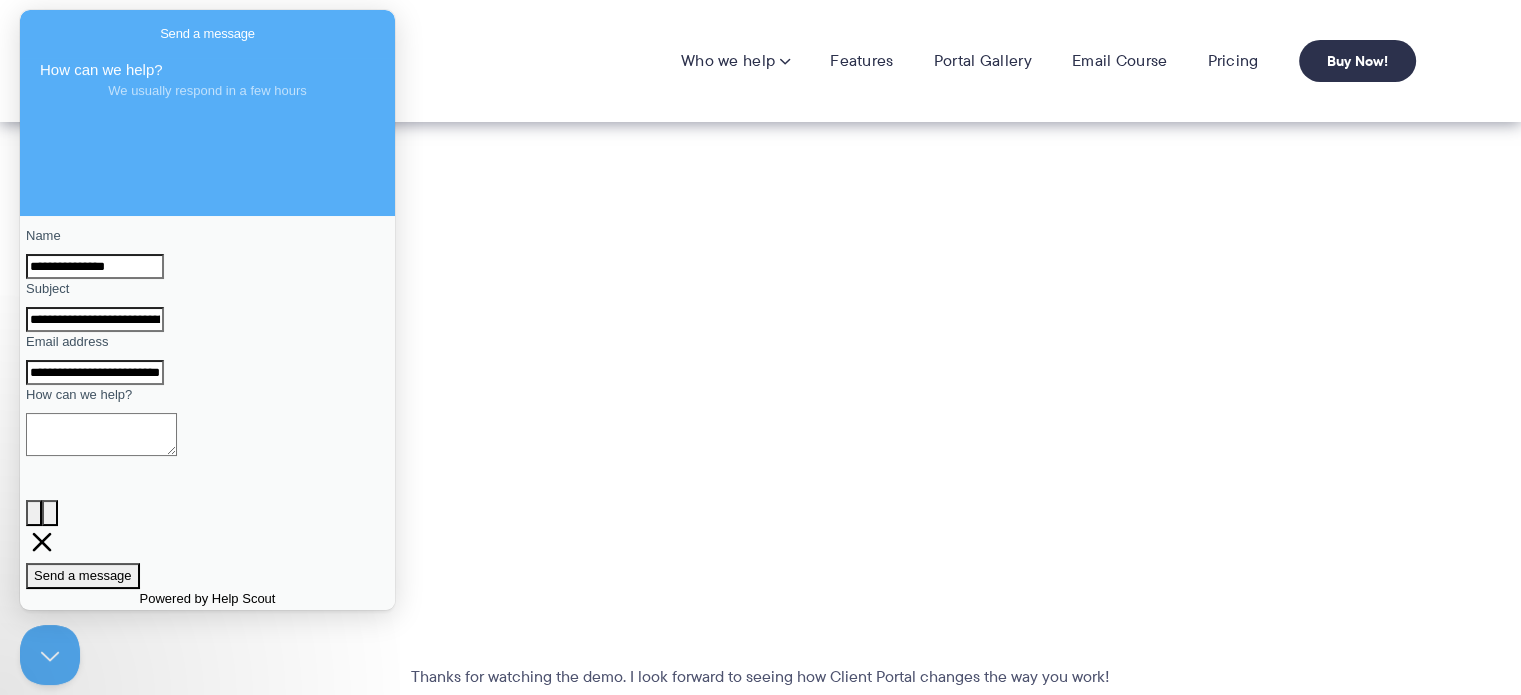 click on "How can we help?" at bounding box center (101, 434) 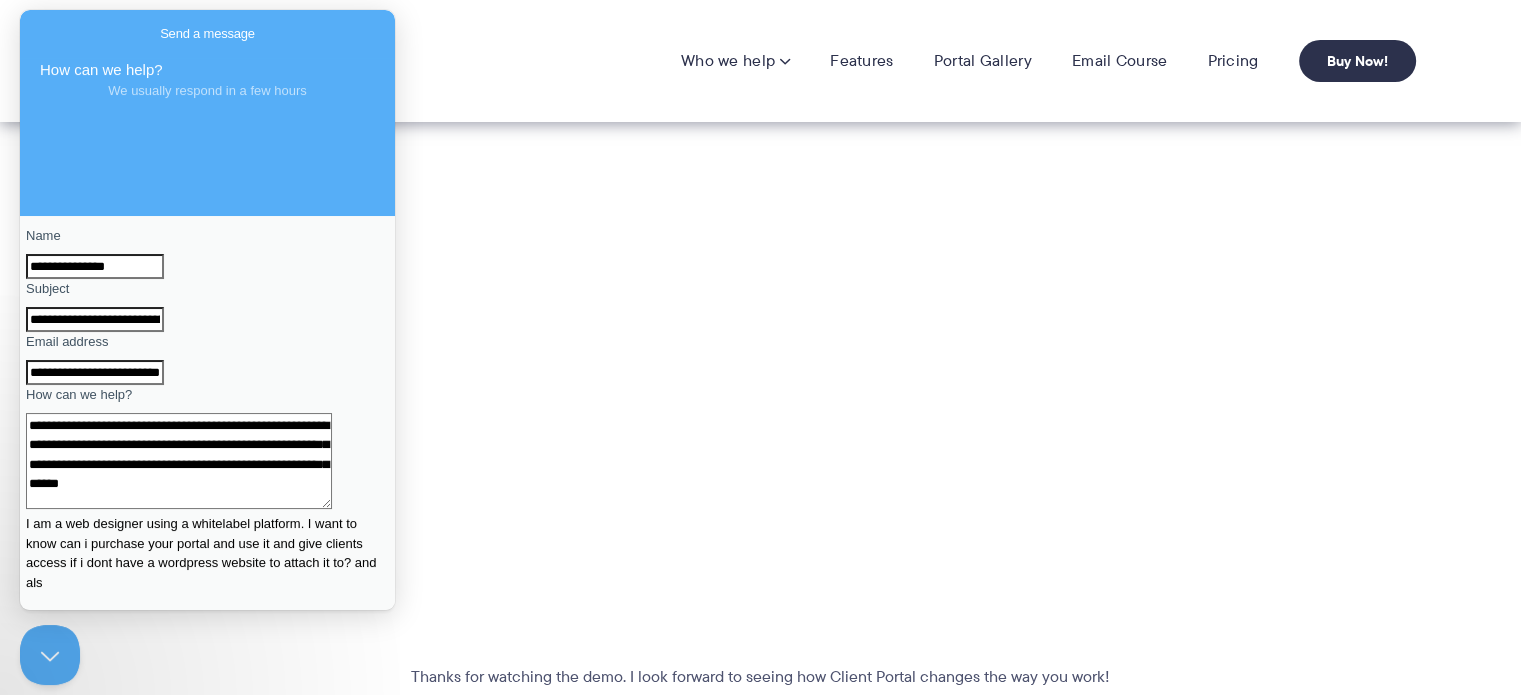 scroll, scrollTop: 9, scrollLeft: 0, axis: vertical 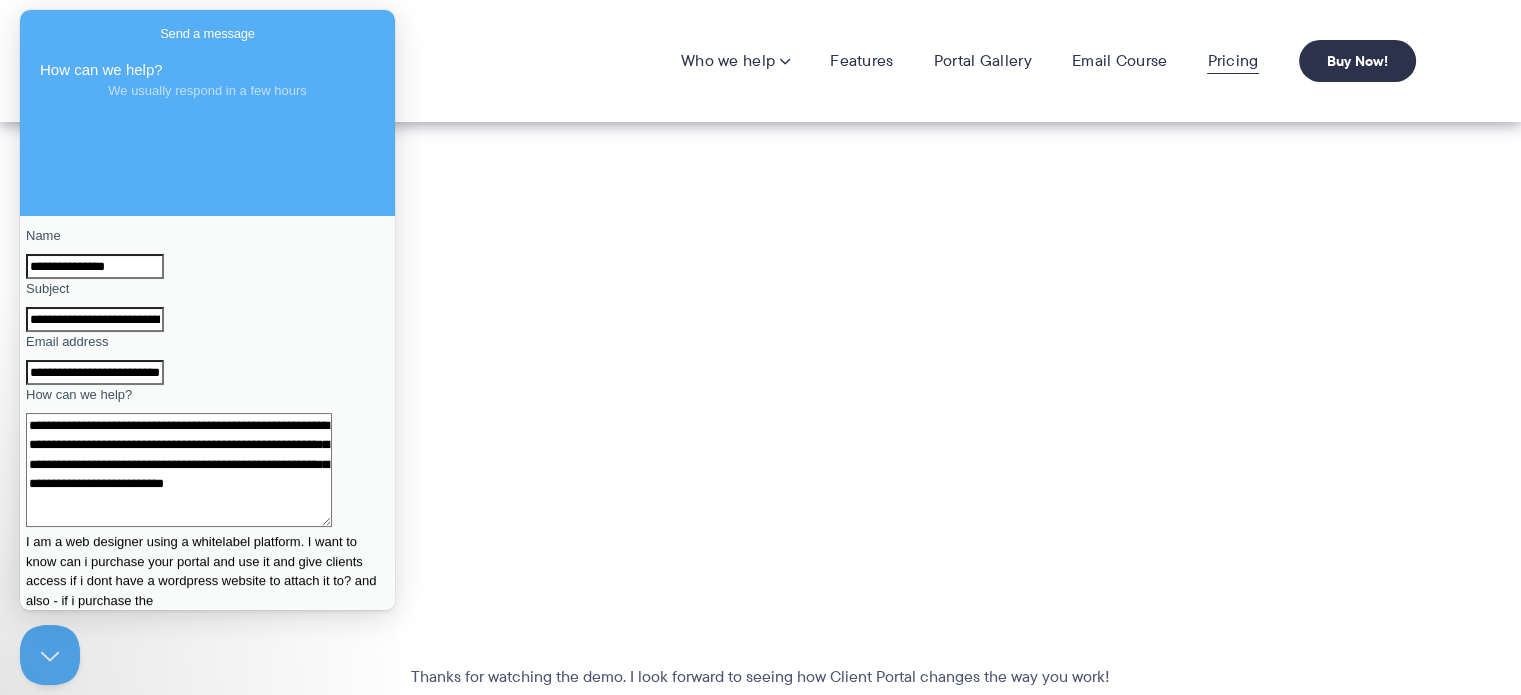 type on "**********" 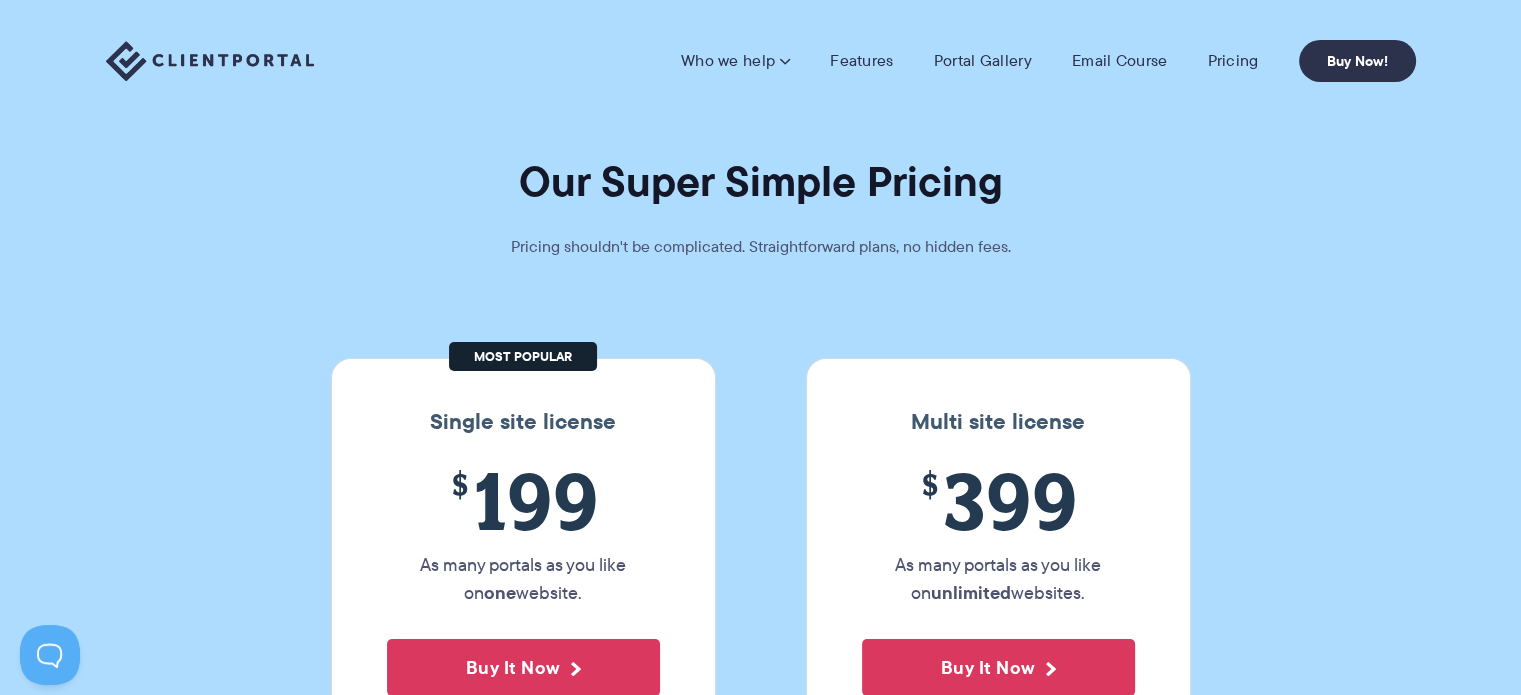 scroll, scrollTop: 0, scrollLeft: 0, axis: both 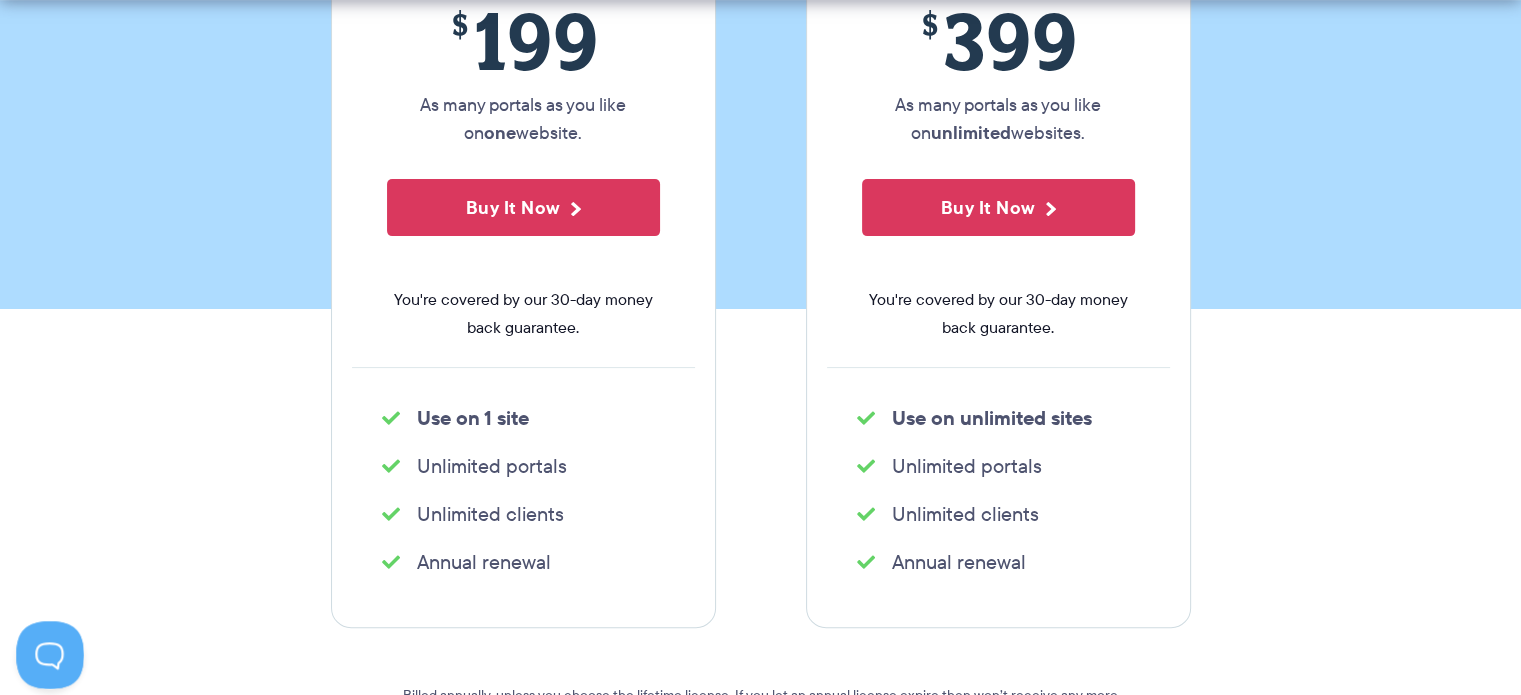 click at bounding box center [46, 651] 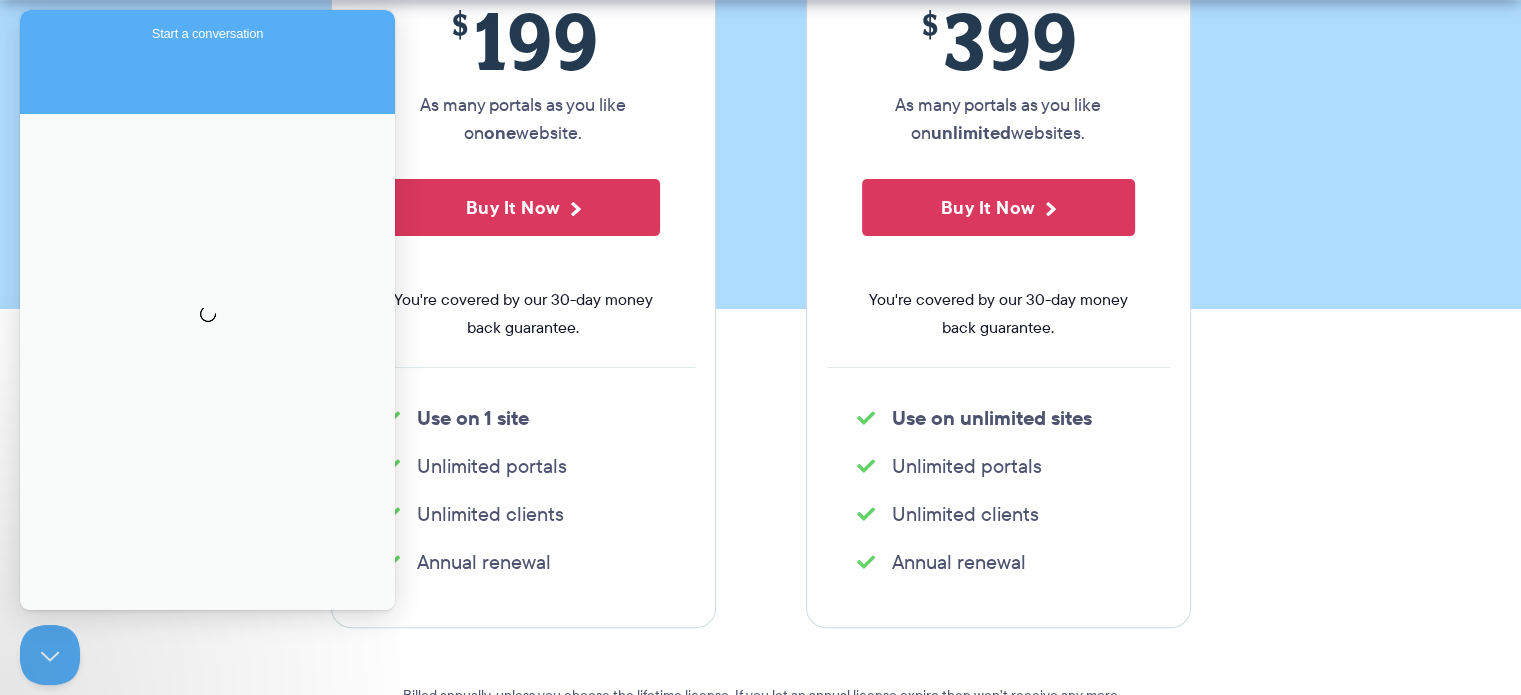 scroll, scrollTop: 0, scrollLeft: 0, axis: both 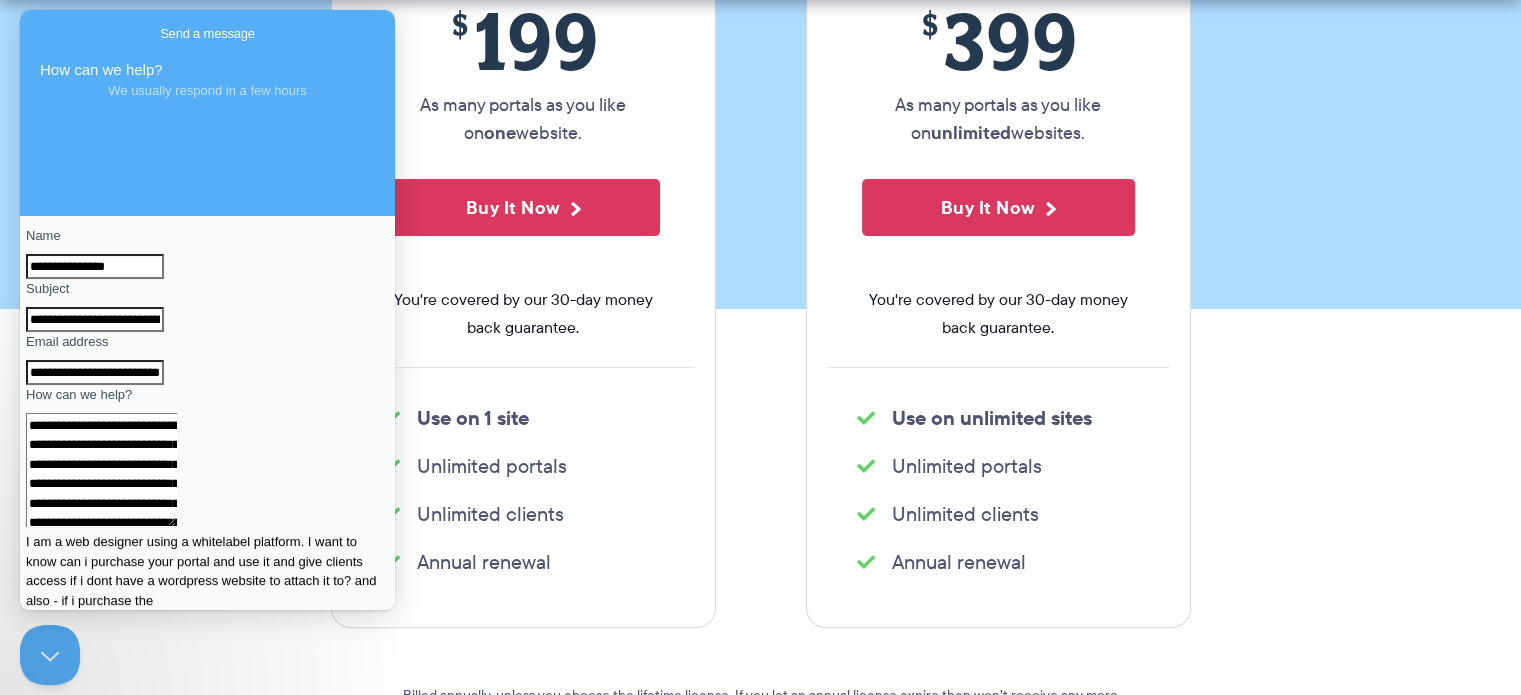 click on "**********" at bounding box center (101, 470) 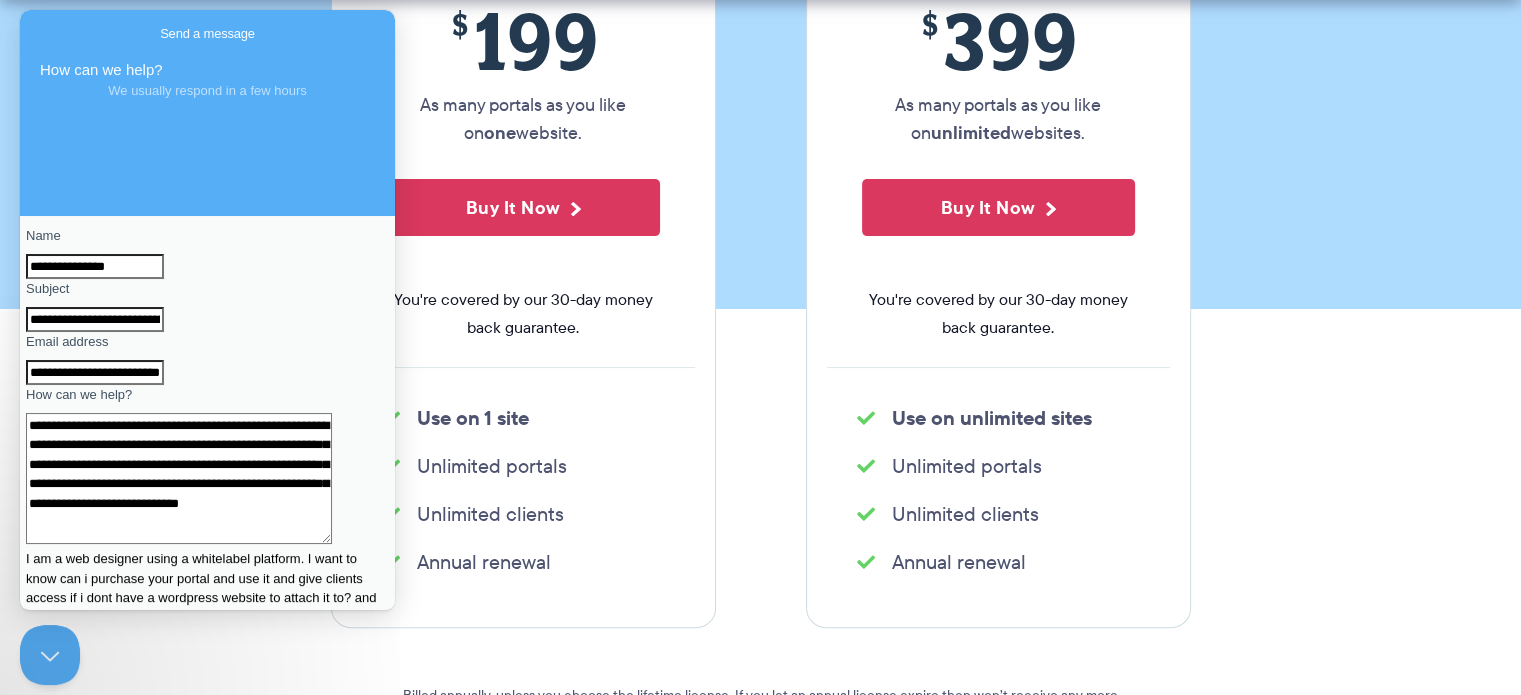 scroll, scrollTop: 19, scrollLeft: 0, axis: vertical 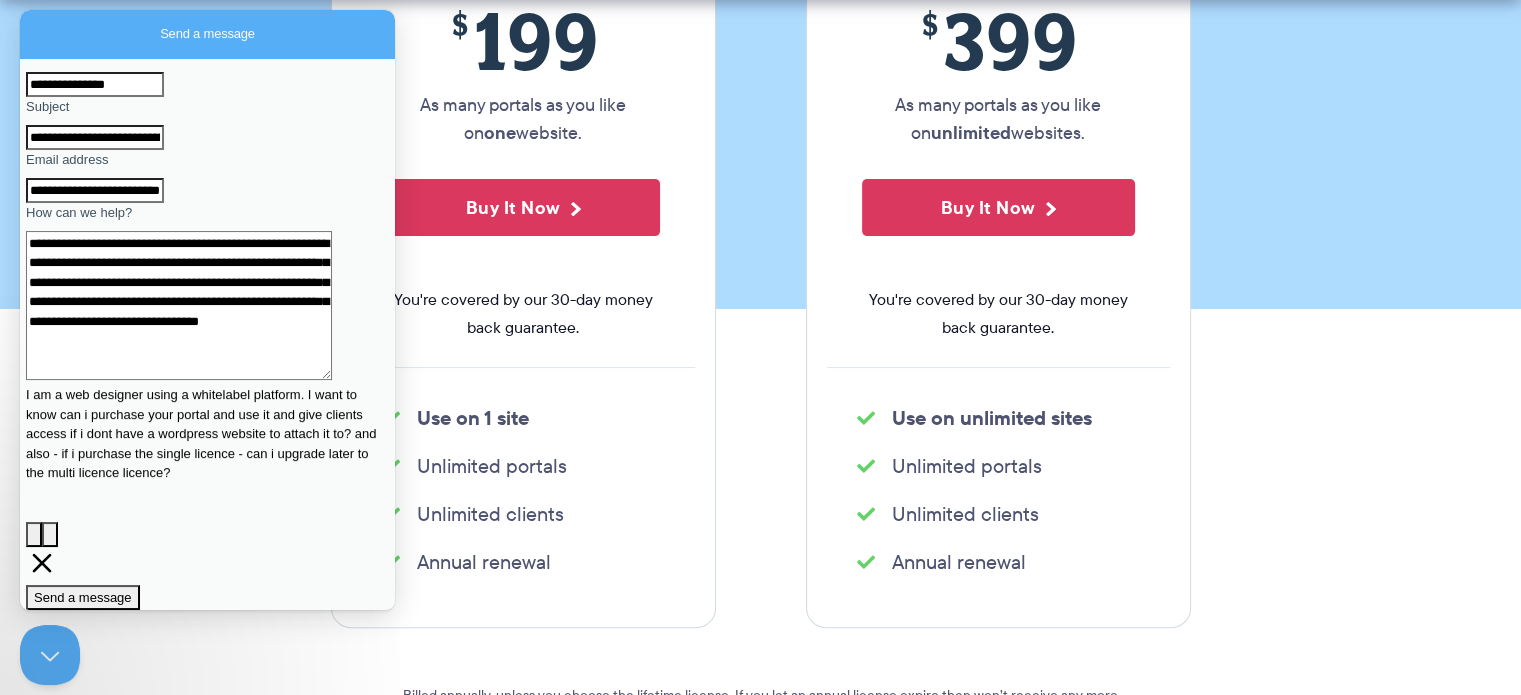 type on "**********" 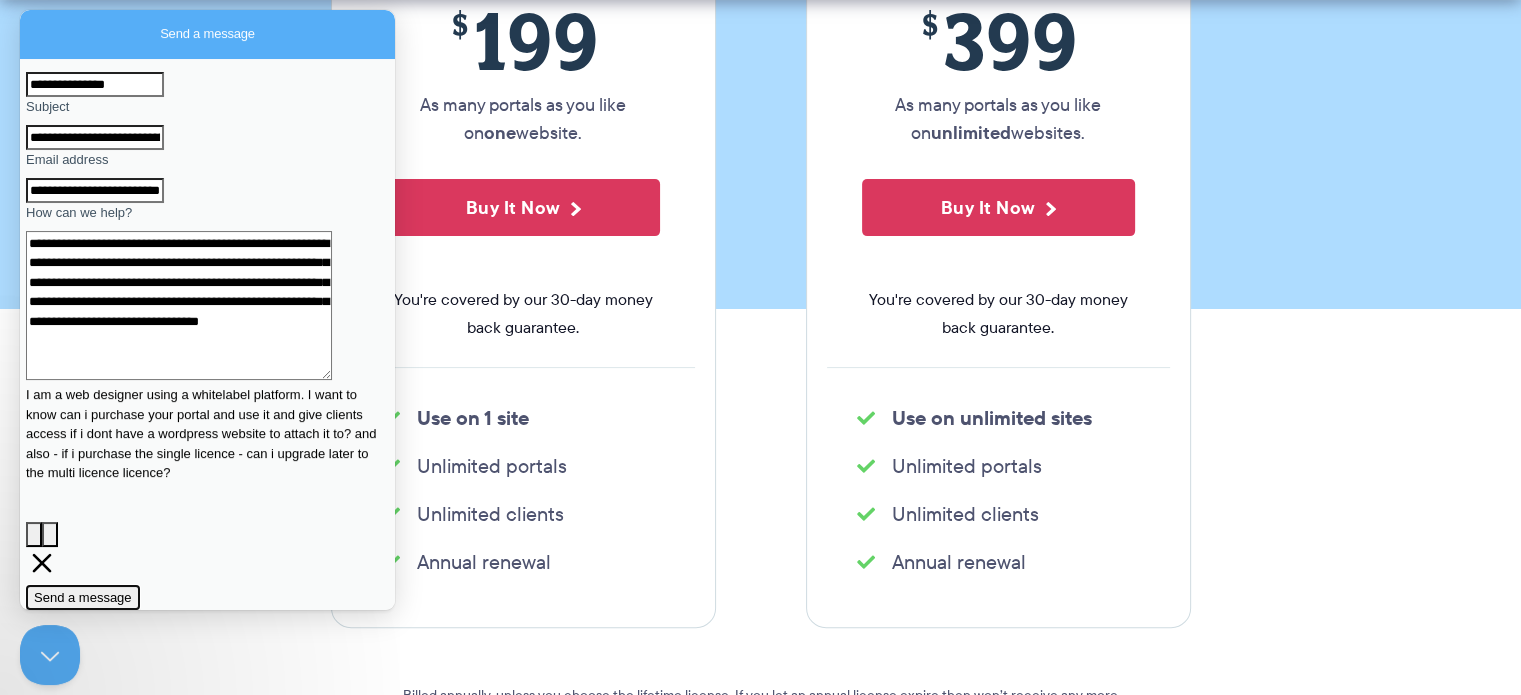 click on "Send a message" at bounding box center (83, 597) 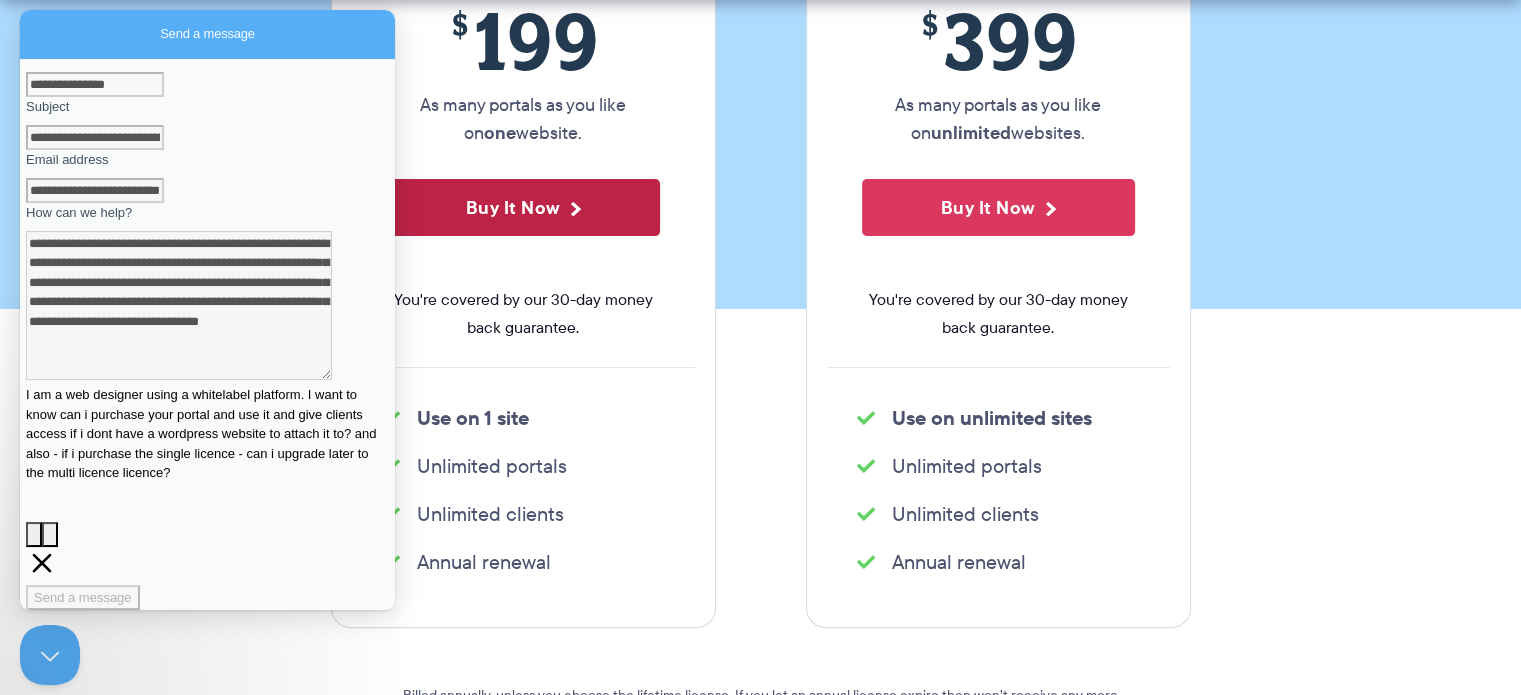 scroll, scrollTop: 0, scrollLeft: 0, axis: both 